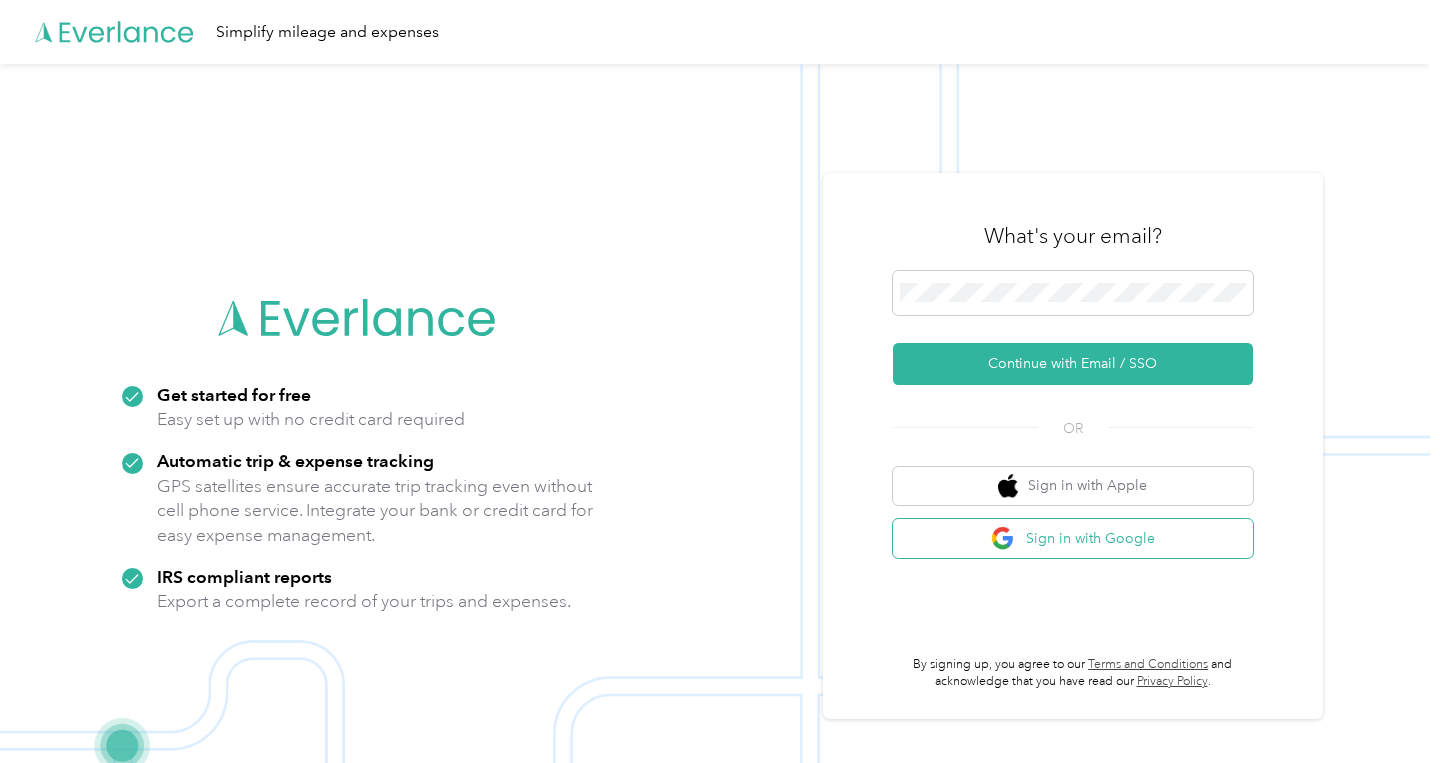 scroll, scrollTop: 0, scrollLeft: 0, axis: both 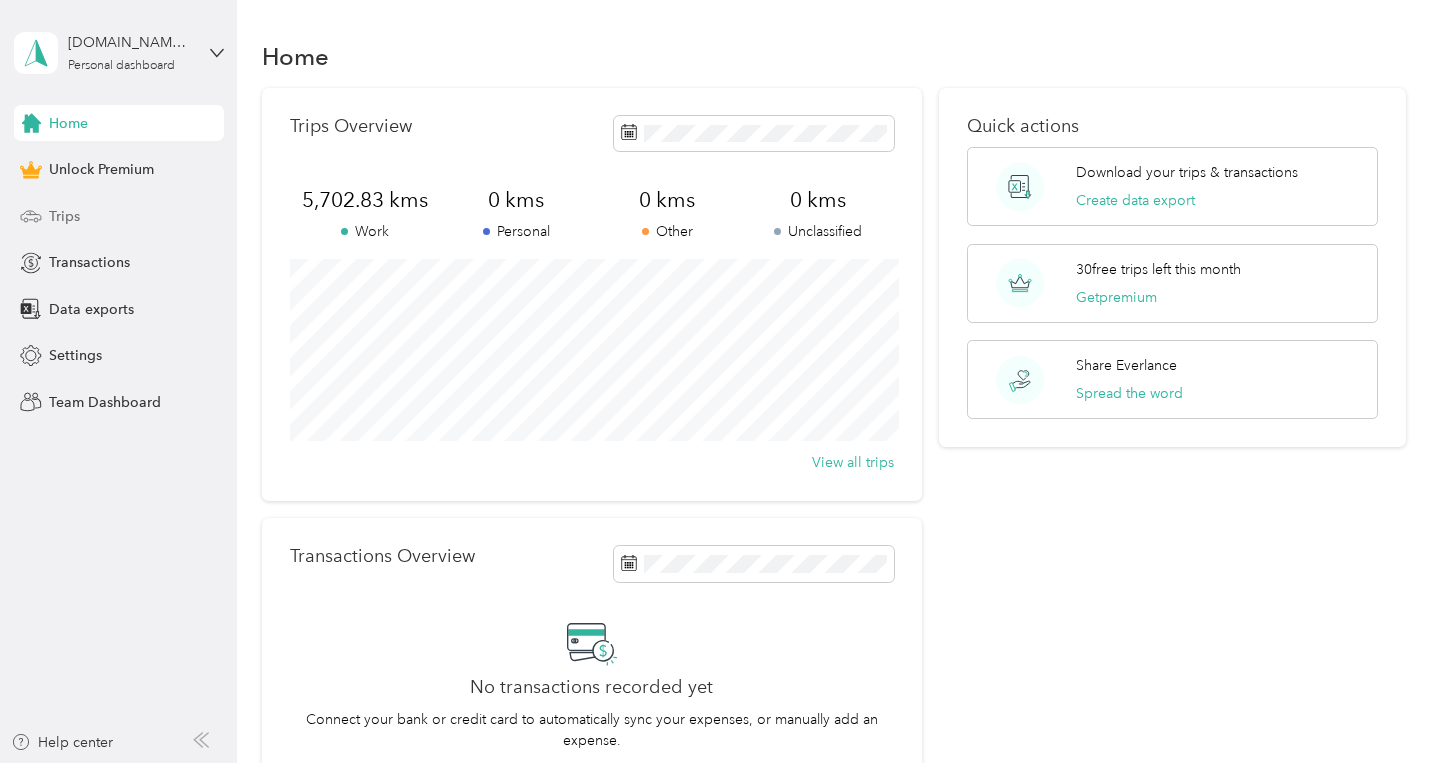 click on "Trips" at bounding box center [64, 216] 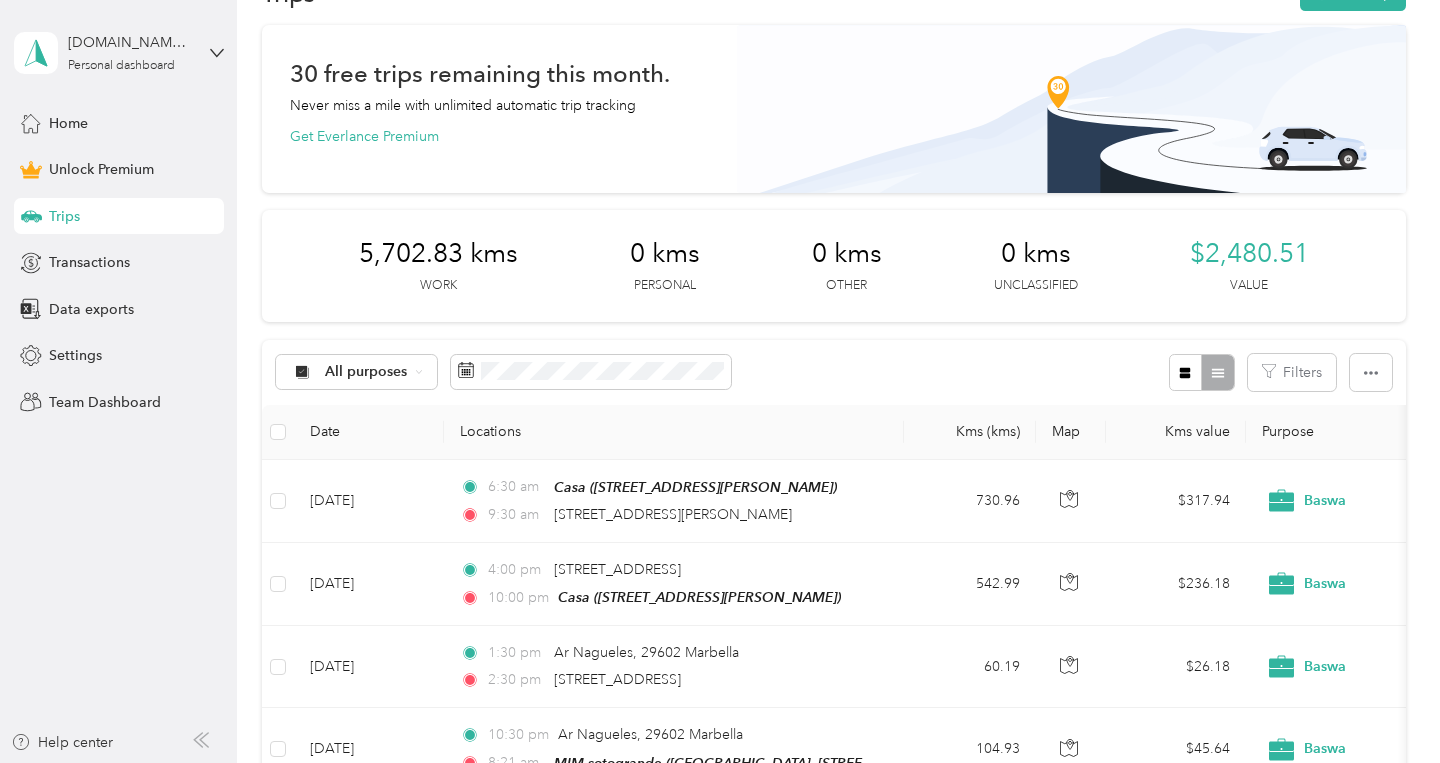 scroll, scrollTop: 0, scrollLeft: 0, axis: both 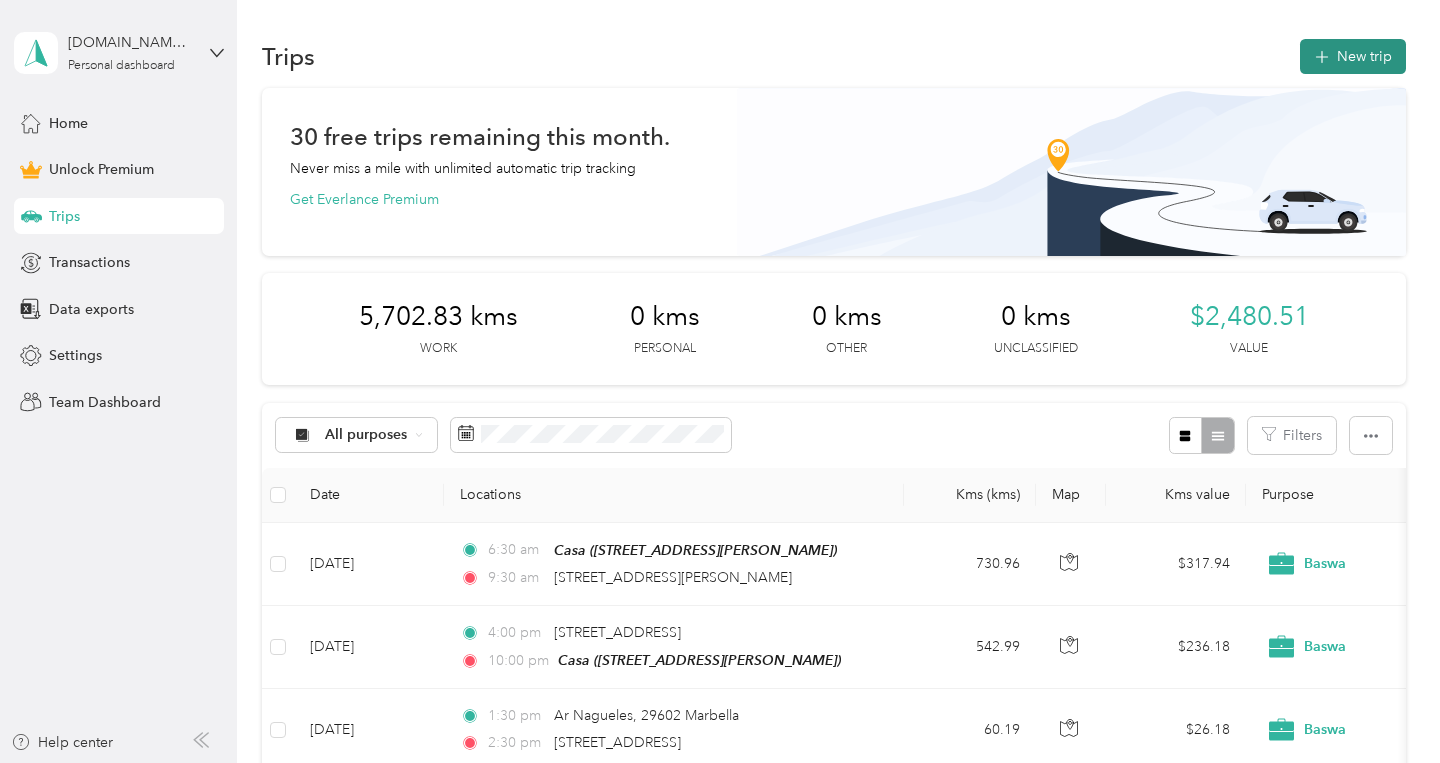click on "New trip" at bounding box center (1353, 56) 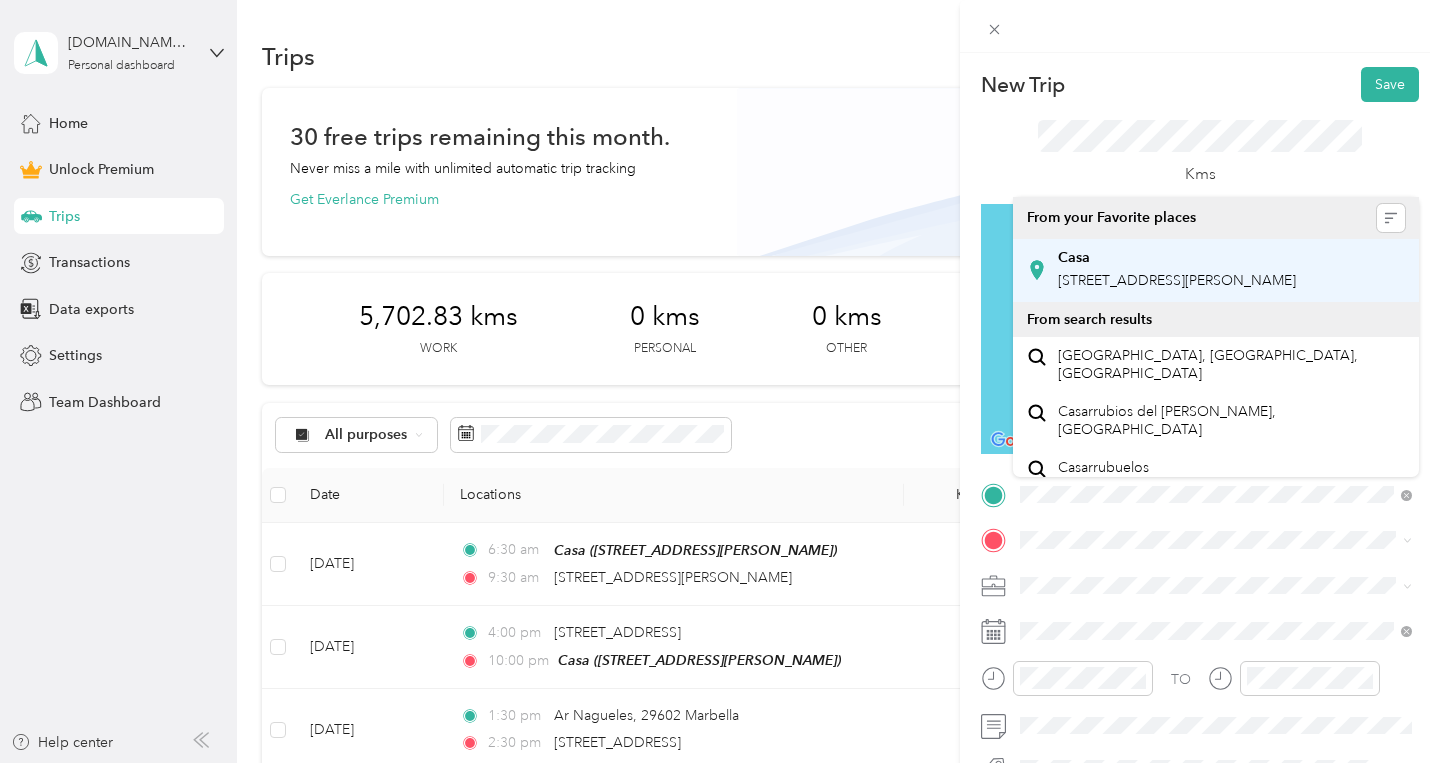 click on "Casa" at bounding box center [1177, 258] 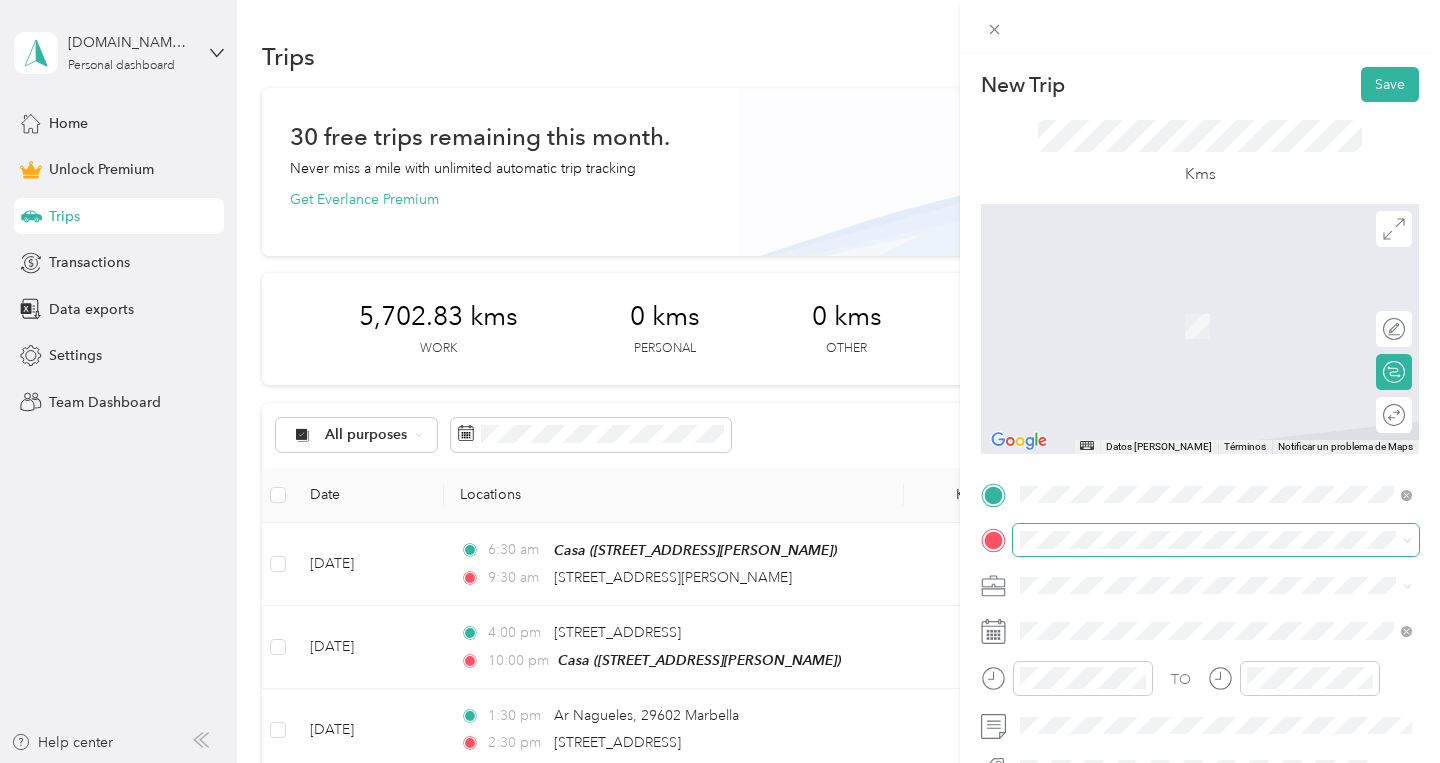 click at bounding box center (1216, 540) 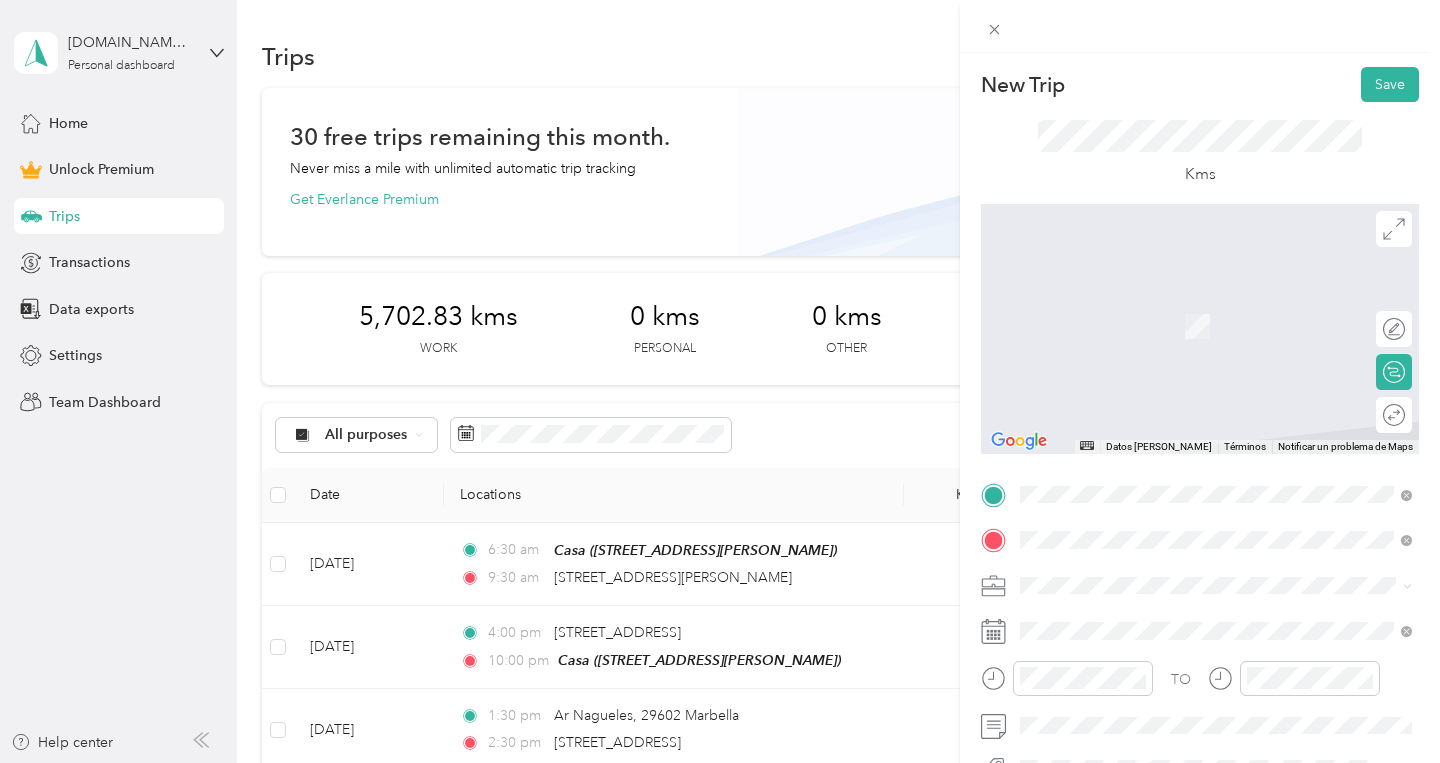 click on "[STREET_ADDRESS][PERSON_NAME]" at bounding box center [1177, 612] 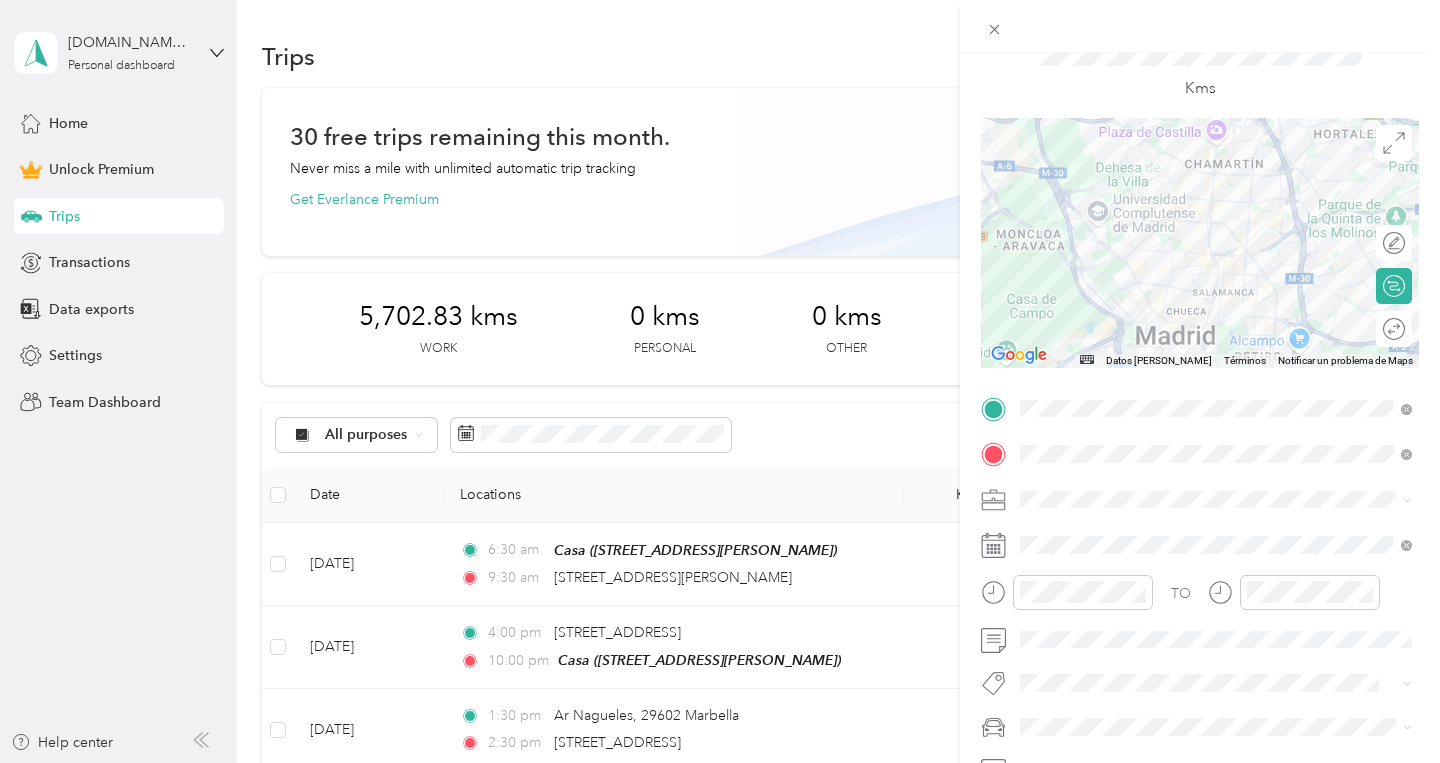 scroll, scrollTop: 92, scrollLeft: 0, axis: vertical 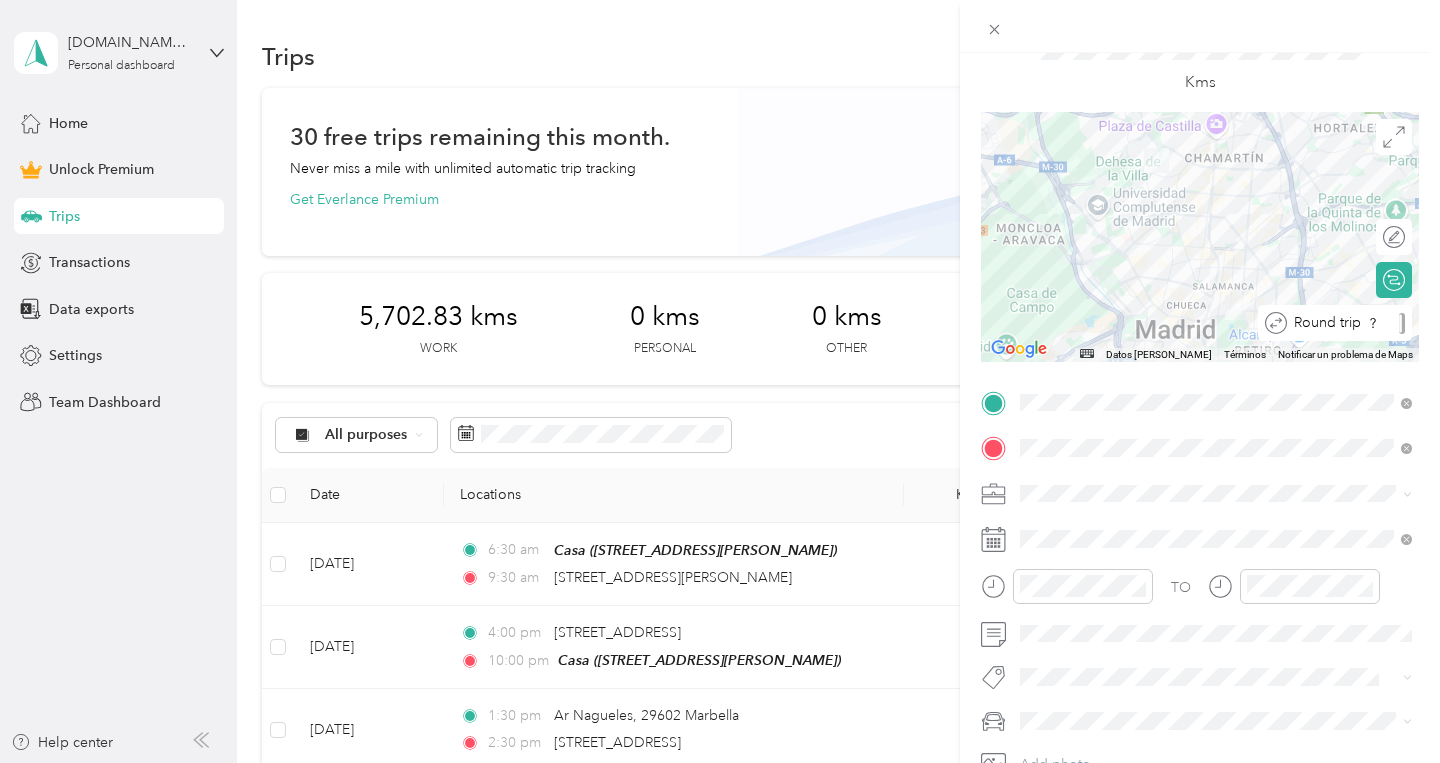 click at bounding box center [1402, 323] 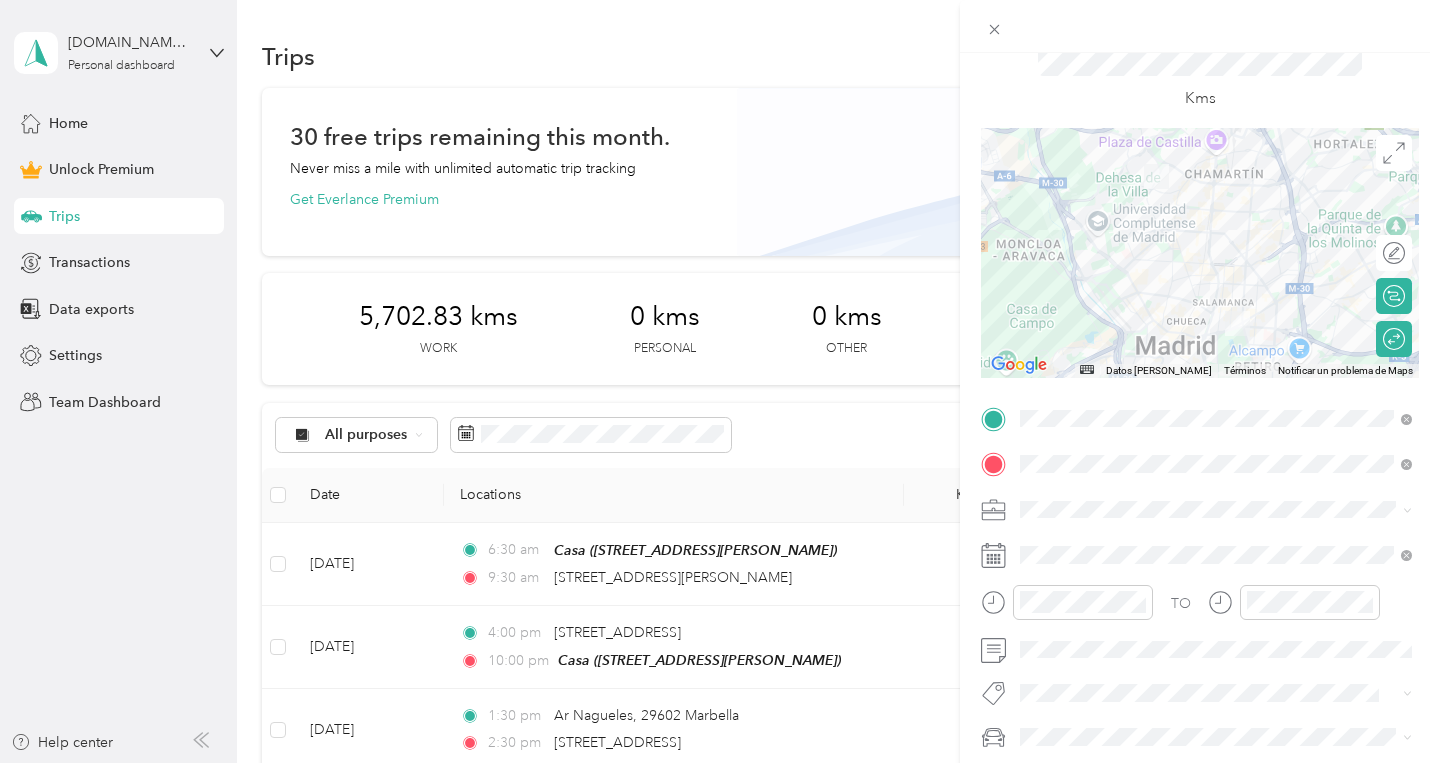scroll, scrollTop: 95, scrollLeft: 0, axis: vertical 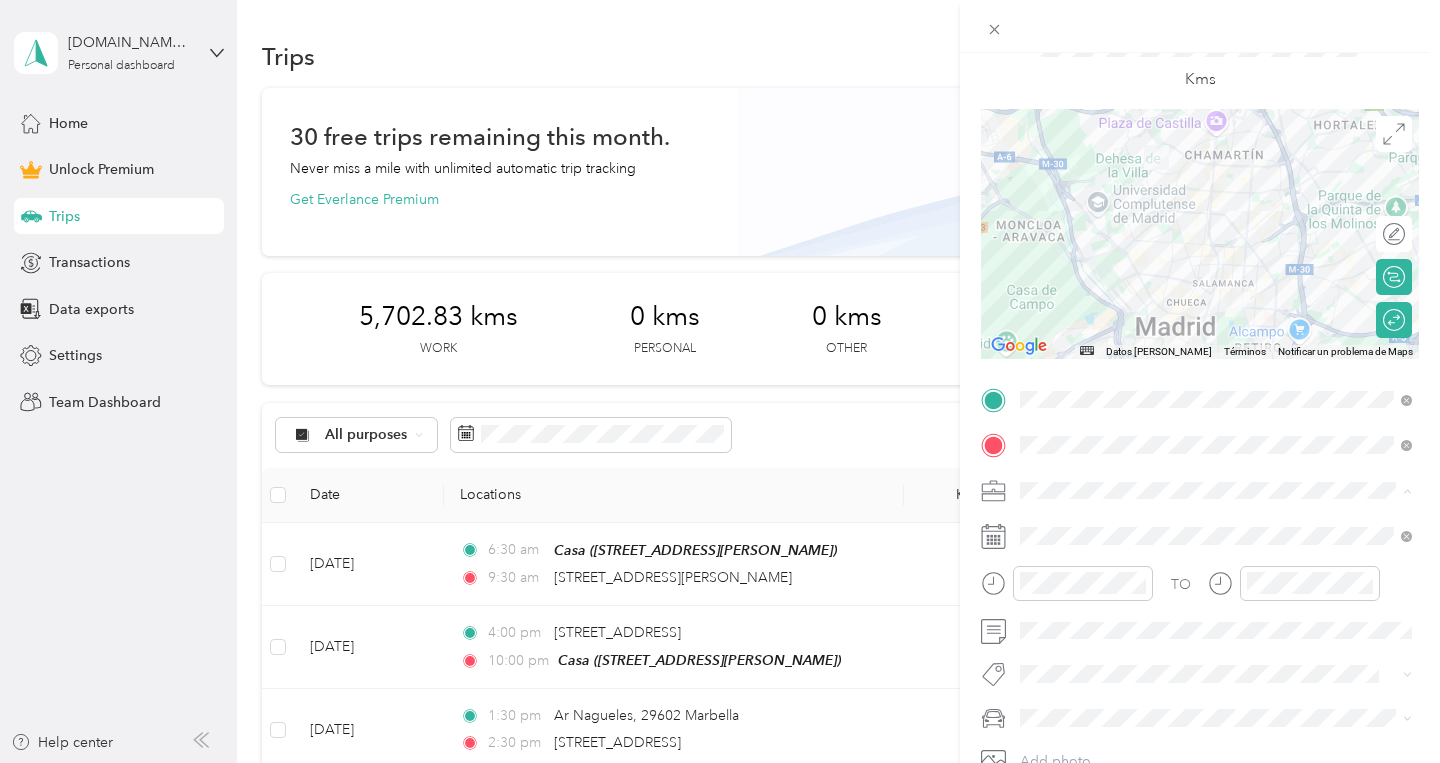 click on "Baswa" at bounding box center (1216, 280) 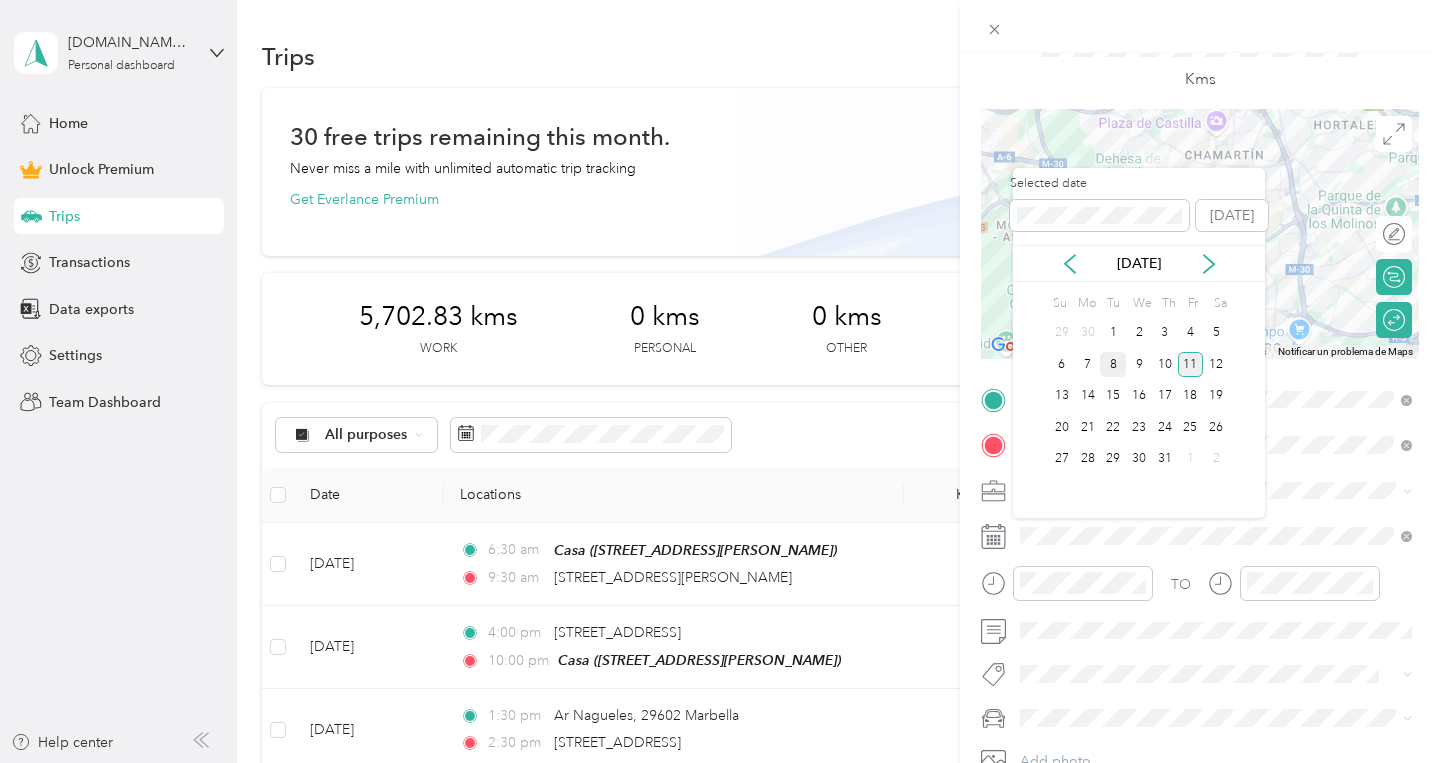 click on "8" at bounding box center [1113, 364] 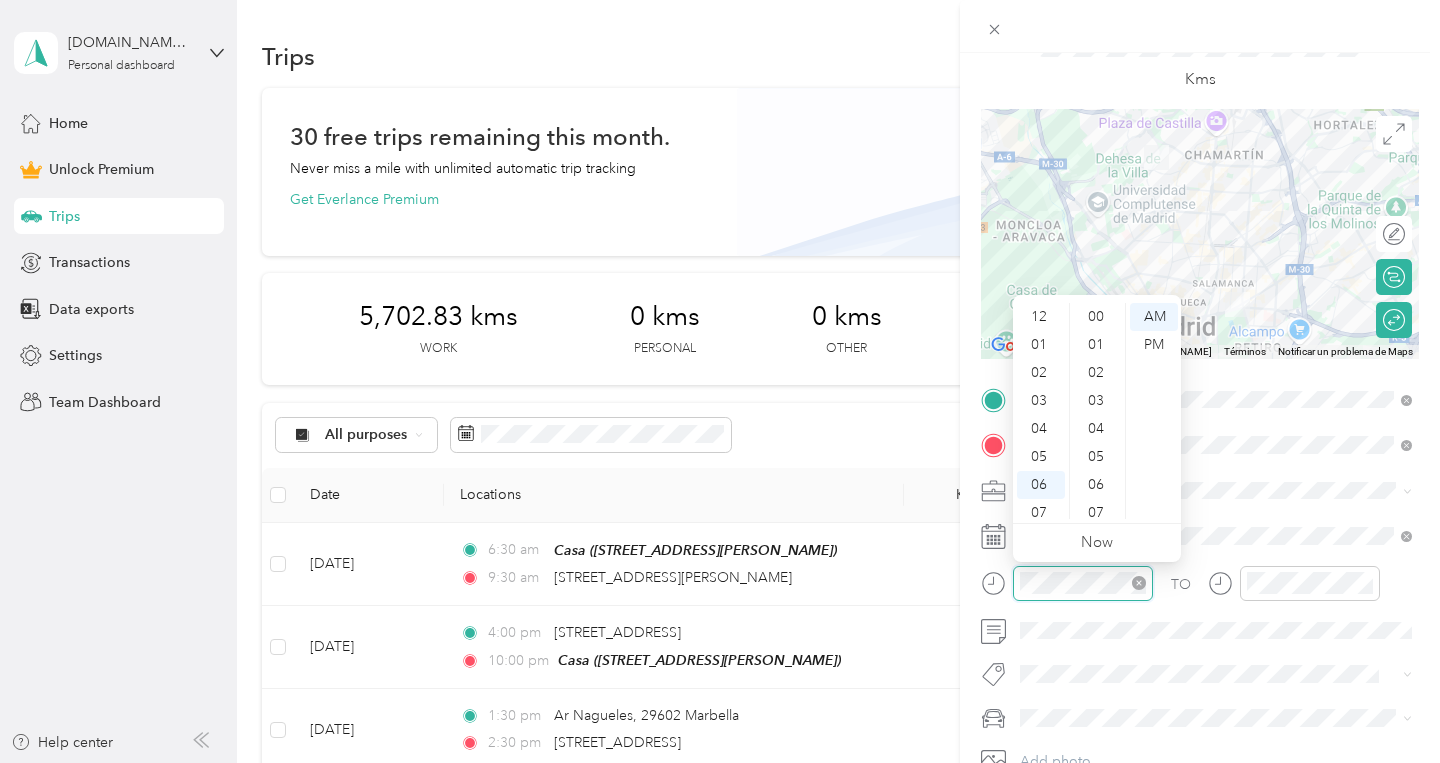 scroll, scrollTop: 1174, scrollLeft: 0, axis: vertical 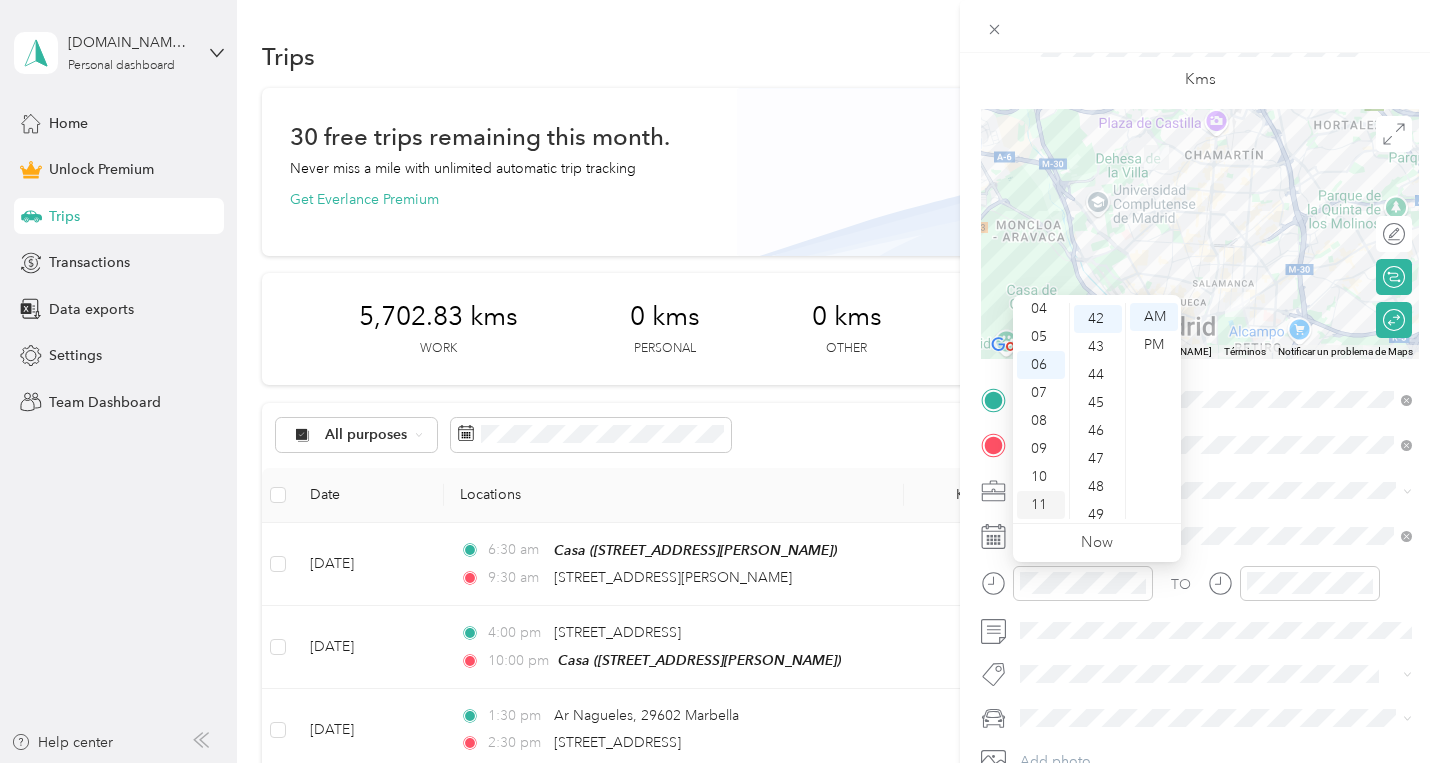 click on "11" at bounding box center (1041, 505) 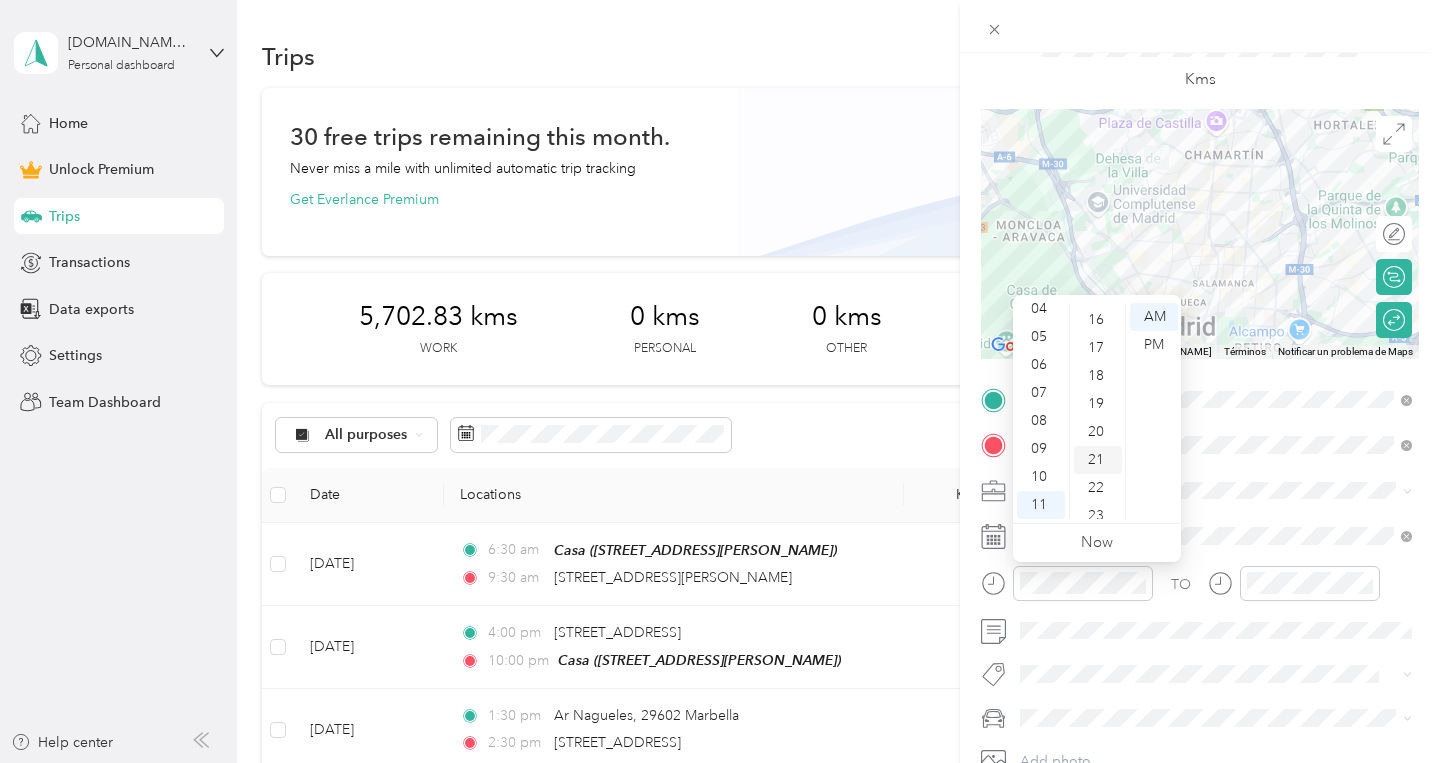 scroll, scrollTop: 0, scrollLeft: 0, axis: both 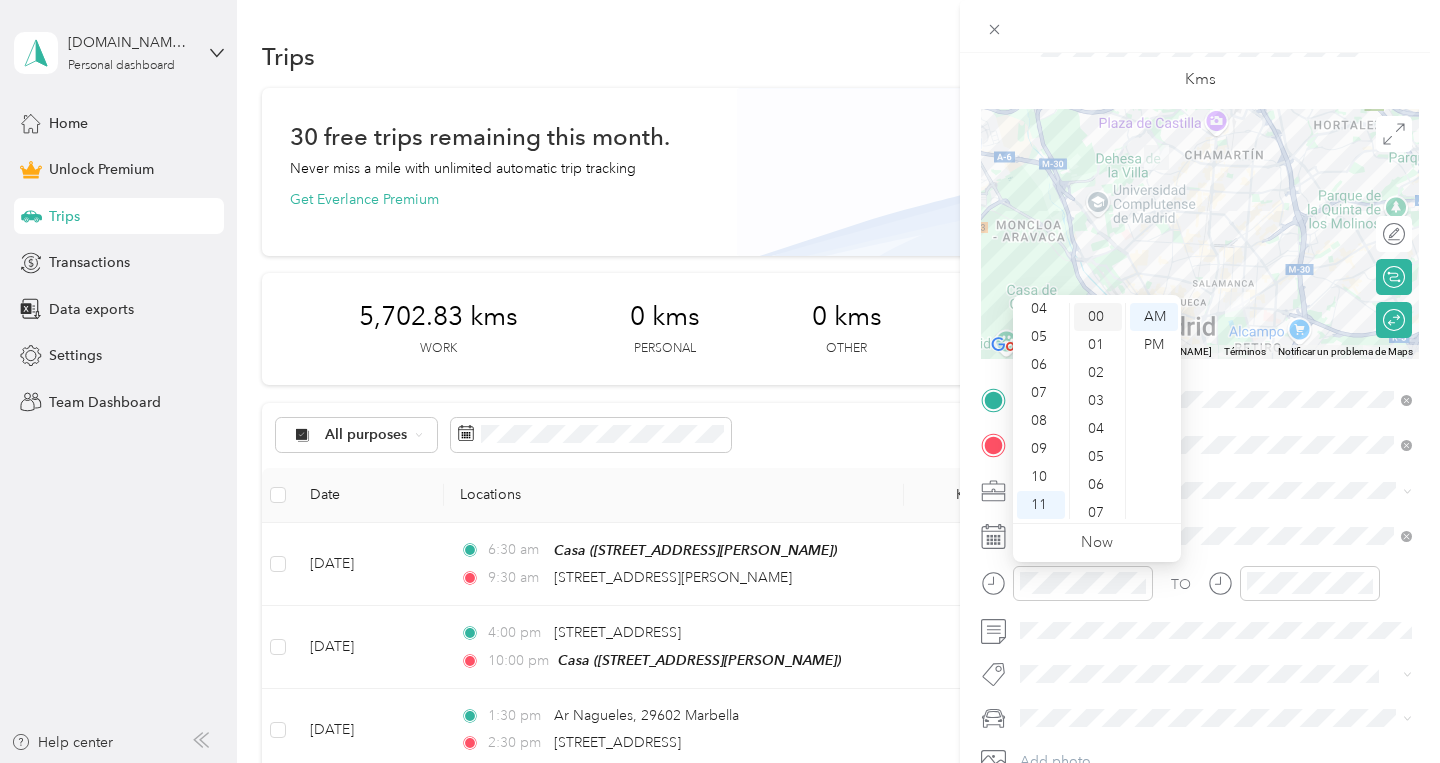 click on "00" at bounding box center [1098, 317] 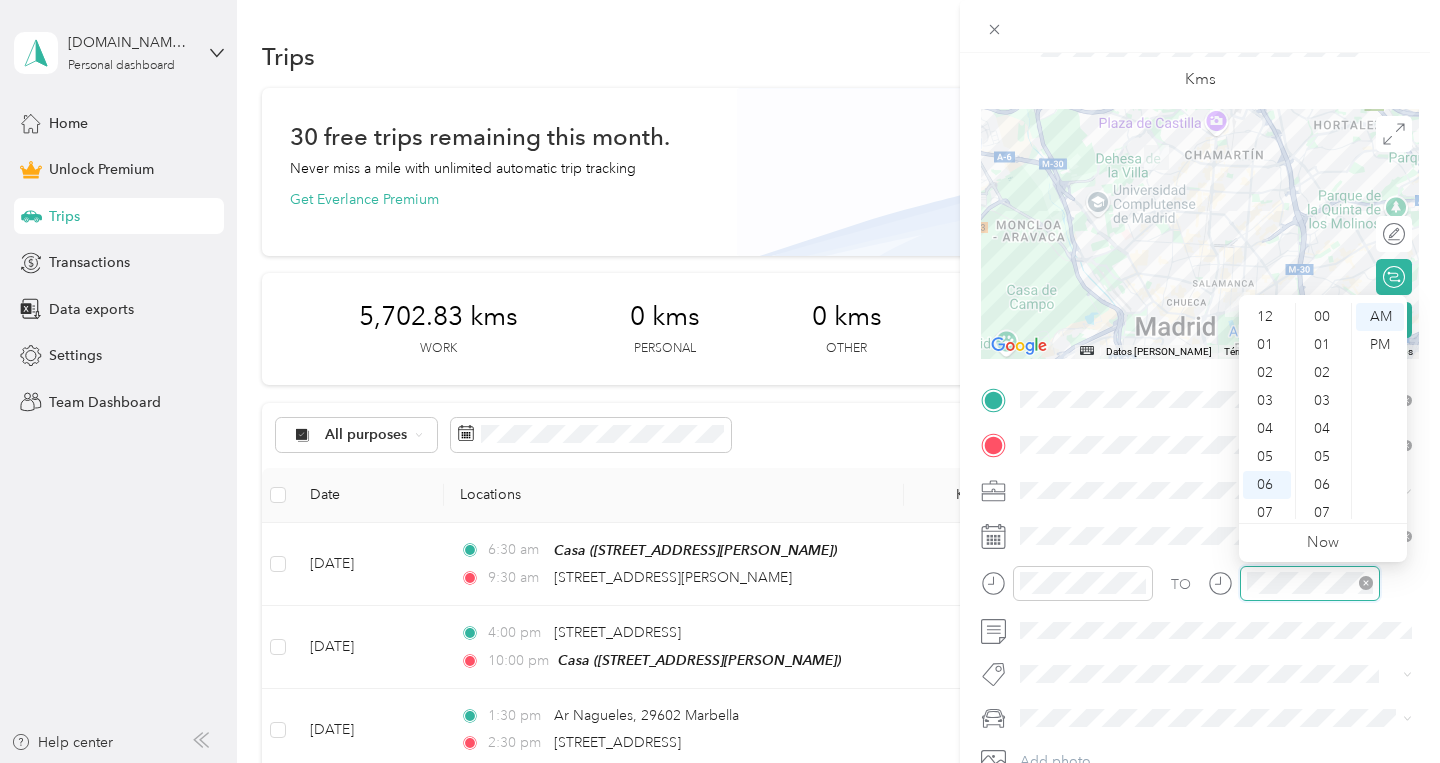 scroll, scrollTop: 1174, scrollLeft: 0, axis: vertical 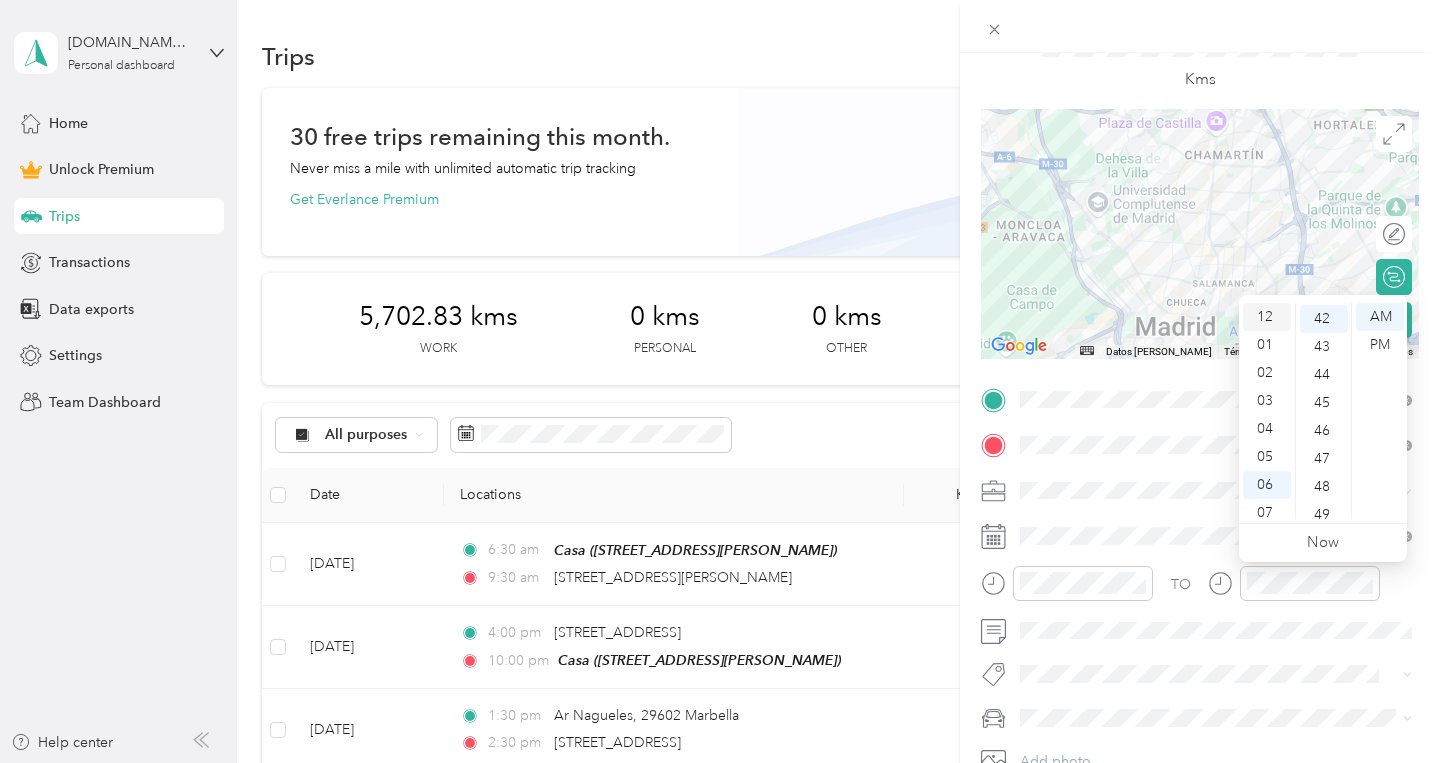 click on "12" at bounding box center (1267, 317) 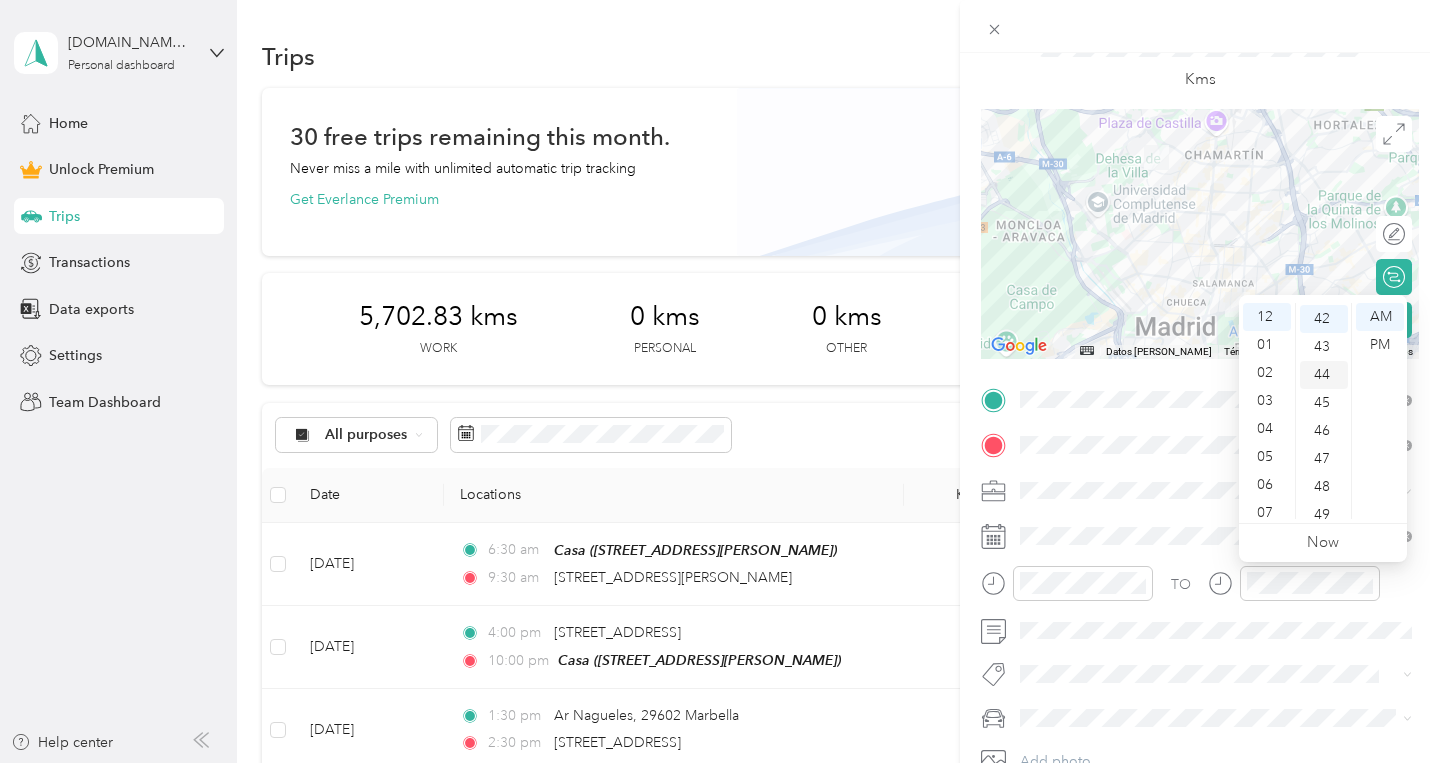 scroll, scrollTop: 0, scrollLeft: 0, axis: both 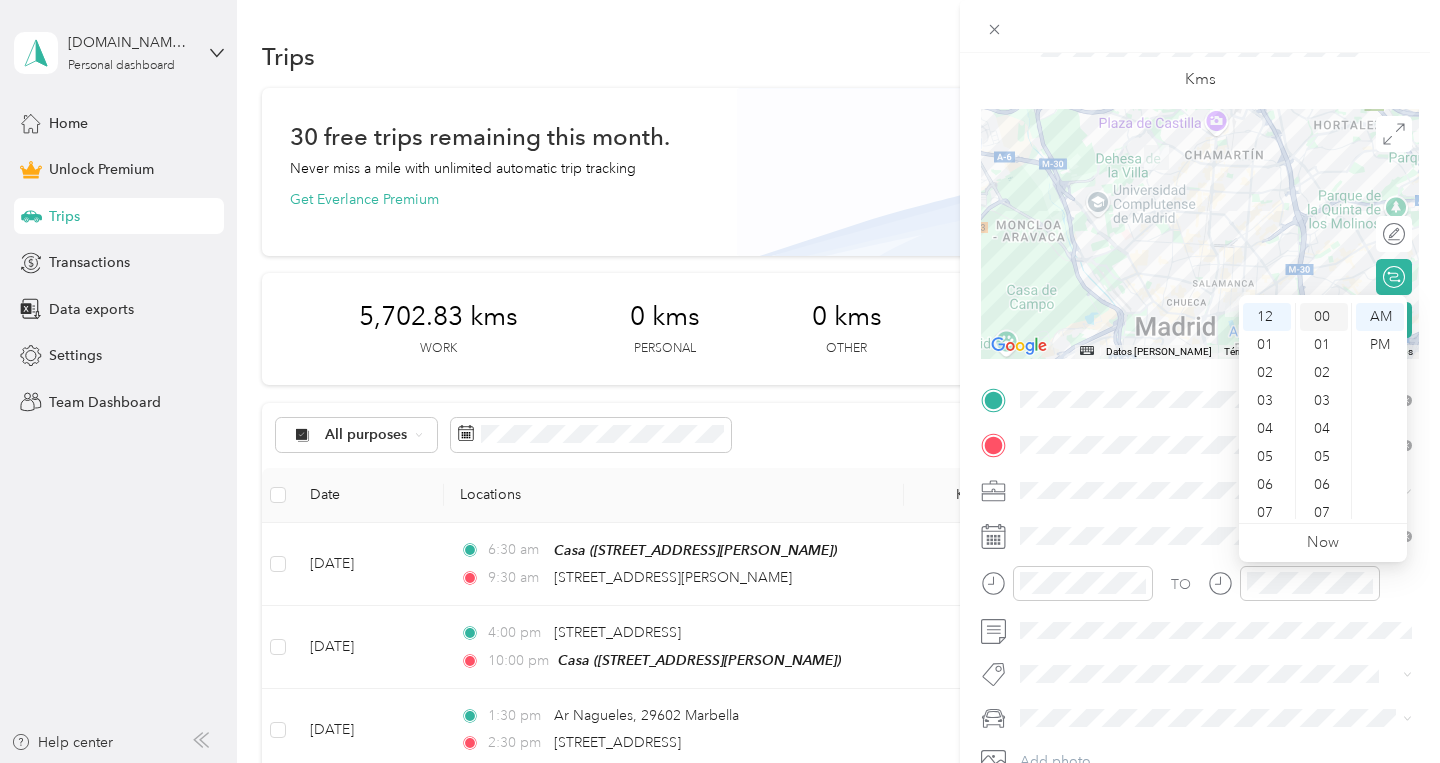click on "00" at bounding box center (1324, 317) 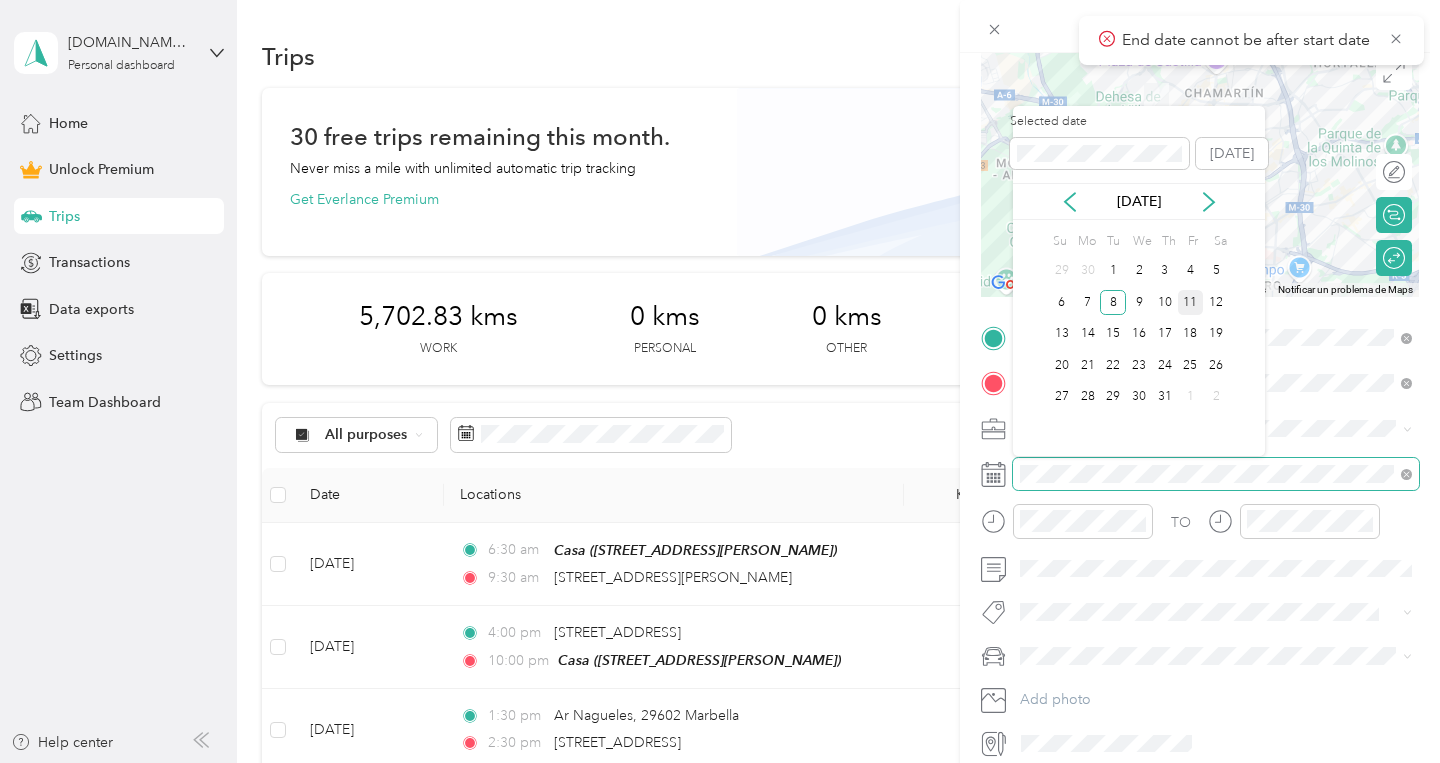 scroll, scrollTop: 227, scrollLeft: 0, axis: vertical 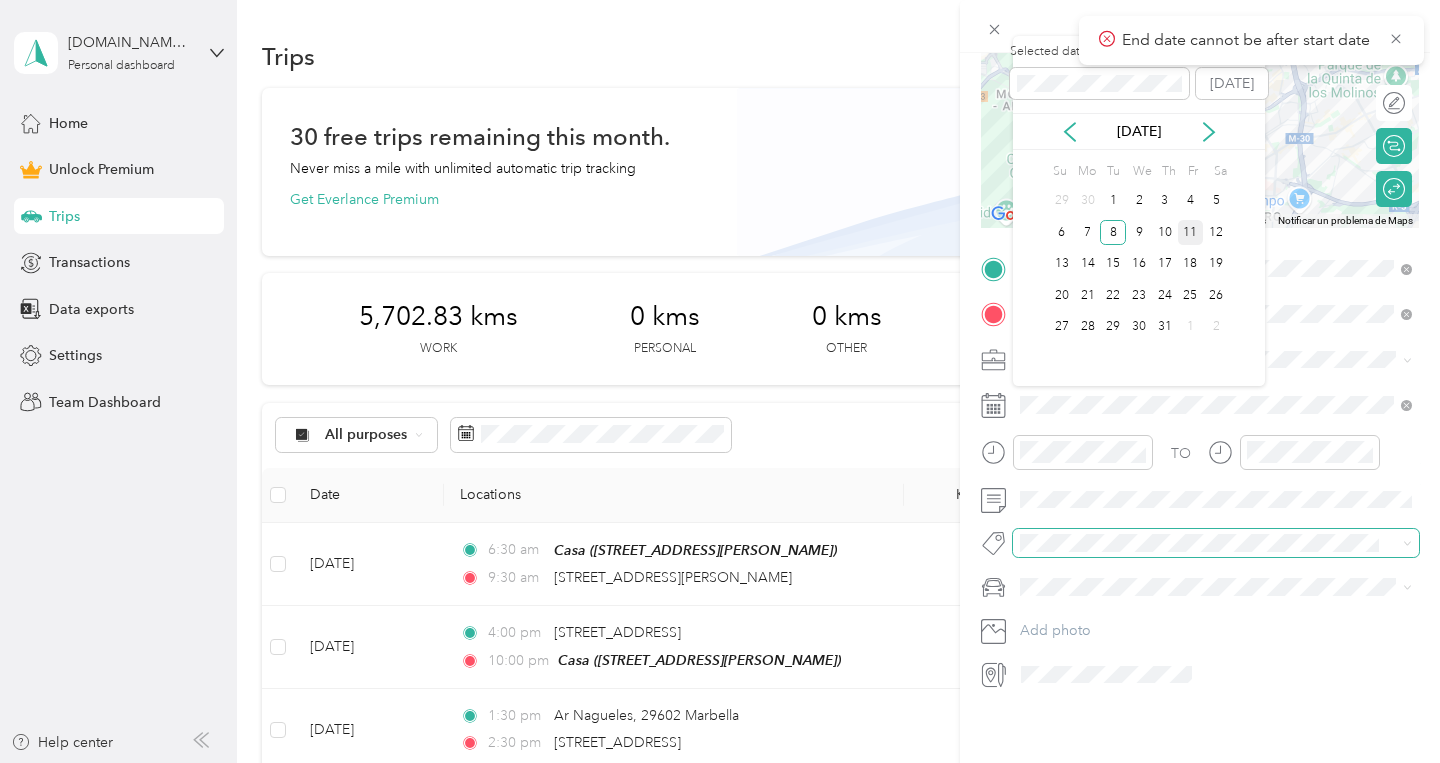 click at bounding box center (1216, 543) 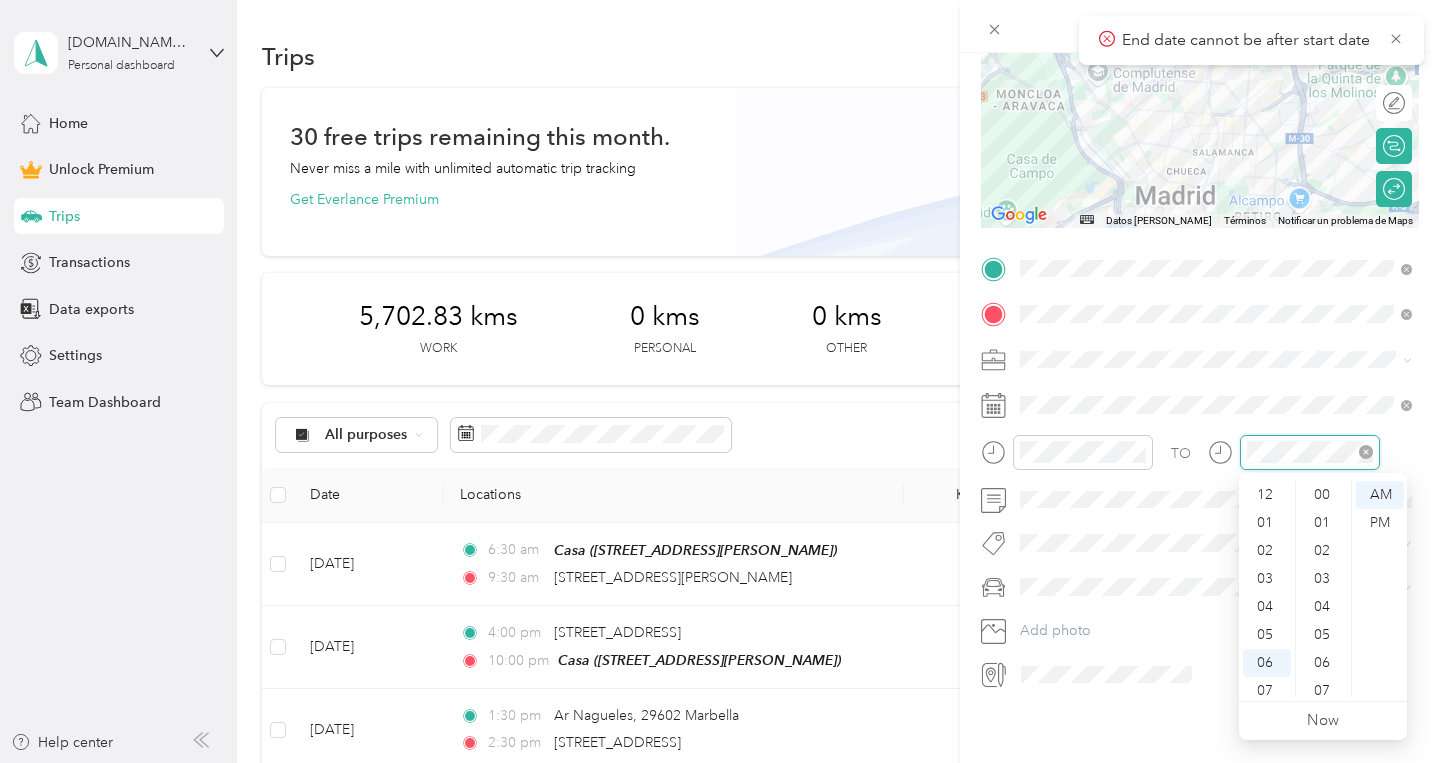 scroll, scrollTop: 120, scrollLeft: 0, axis: vertical 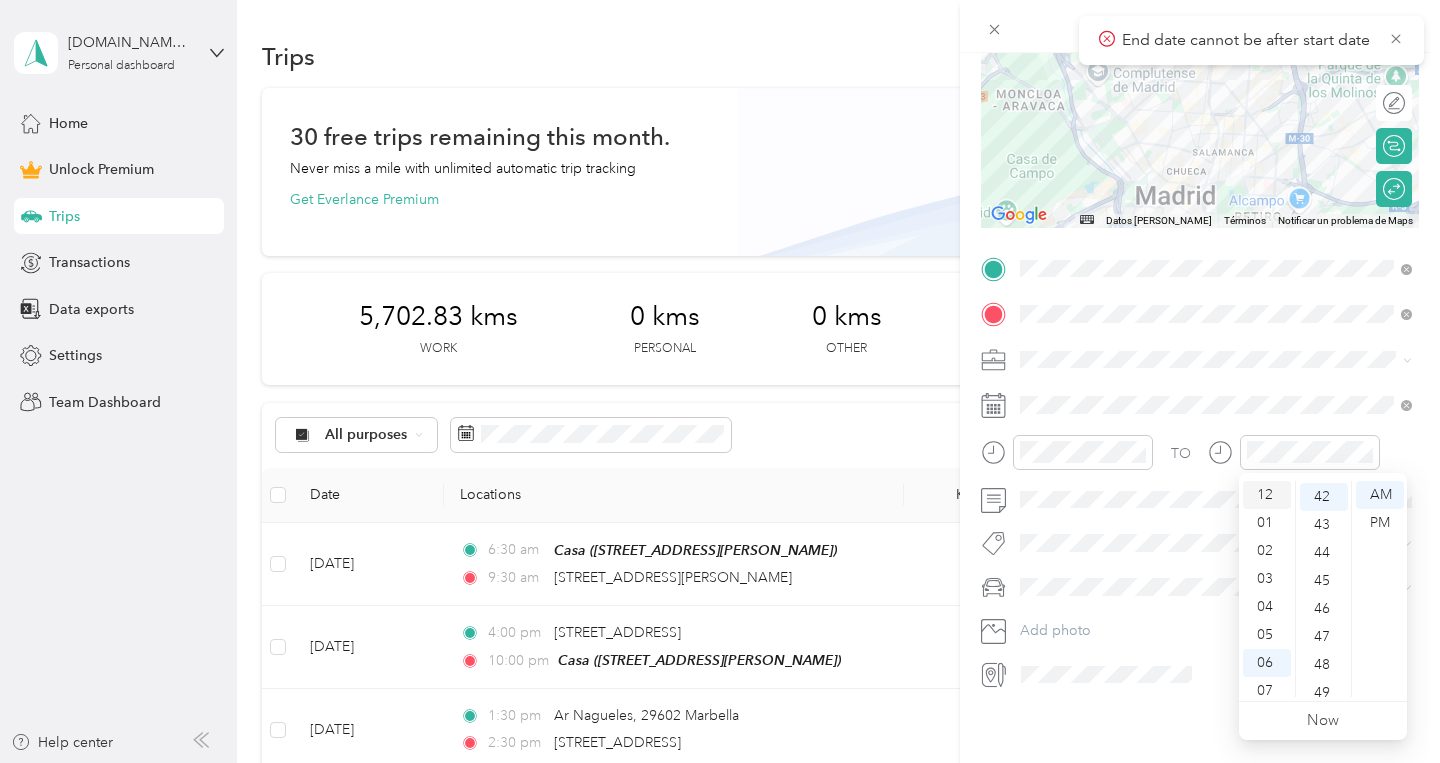 click on "12" at bounding box center [1267, 495] 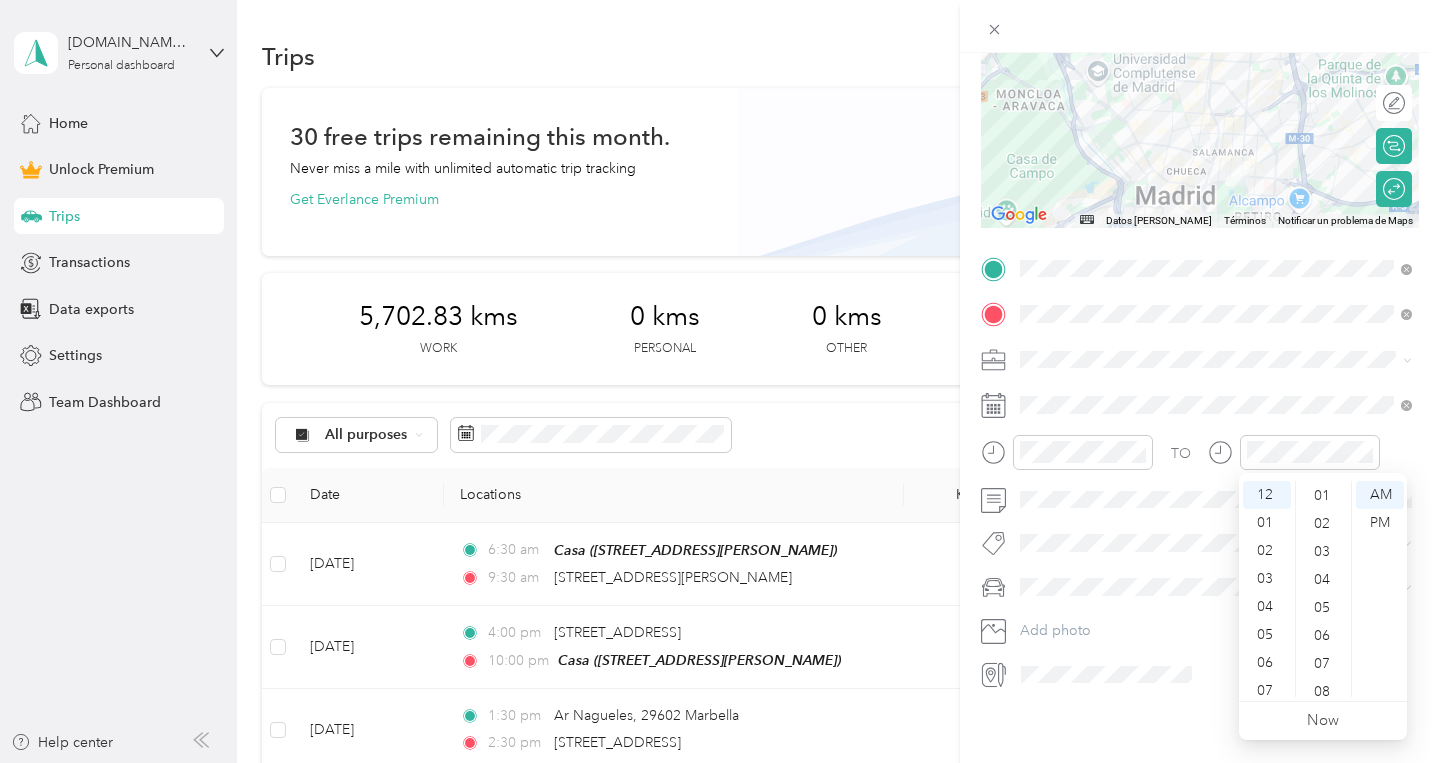 scroll, scrollTop: 0, scrollLeft: 0, axis: both 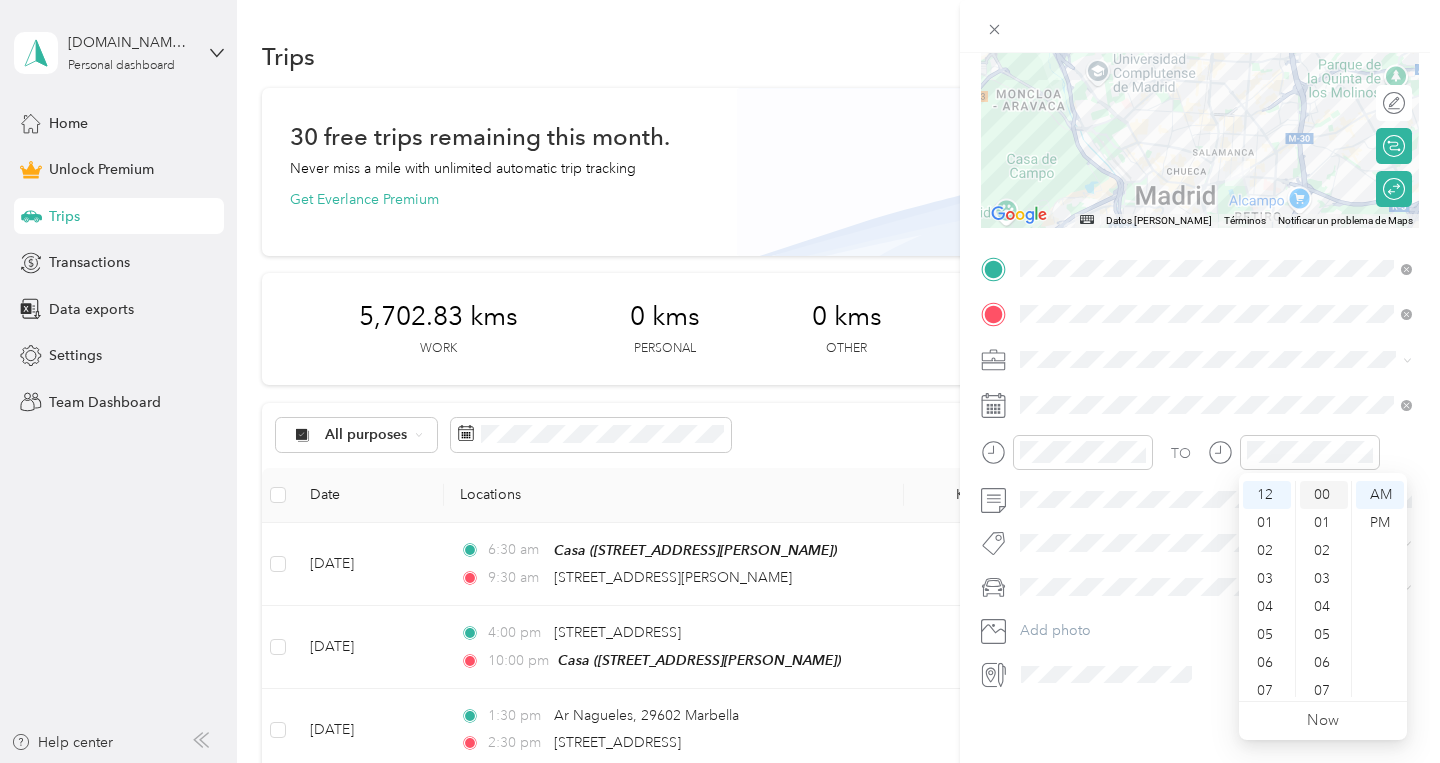 click on "00" at bounding box center (1324, 495) 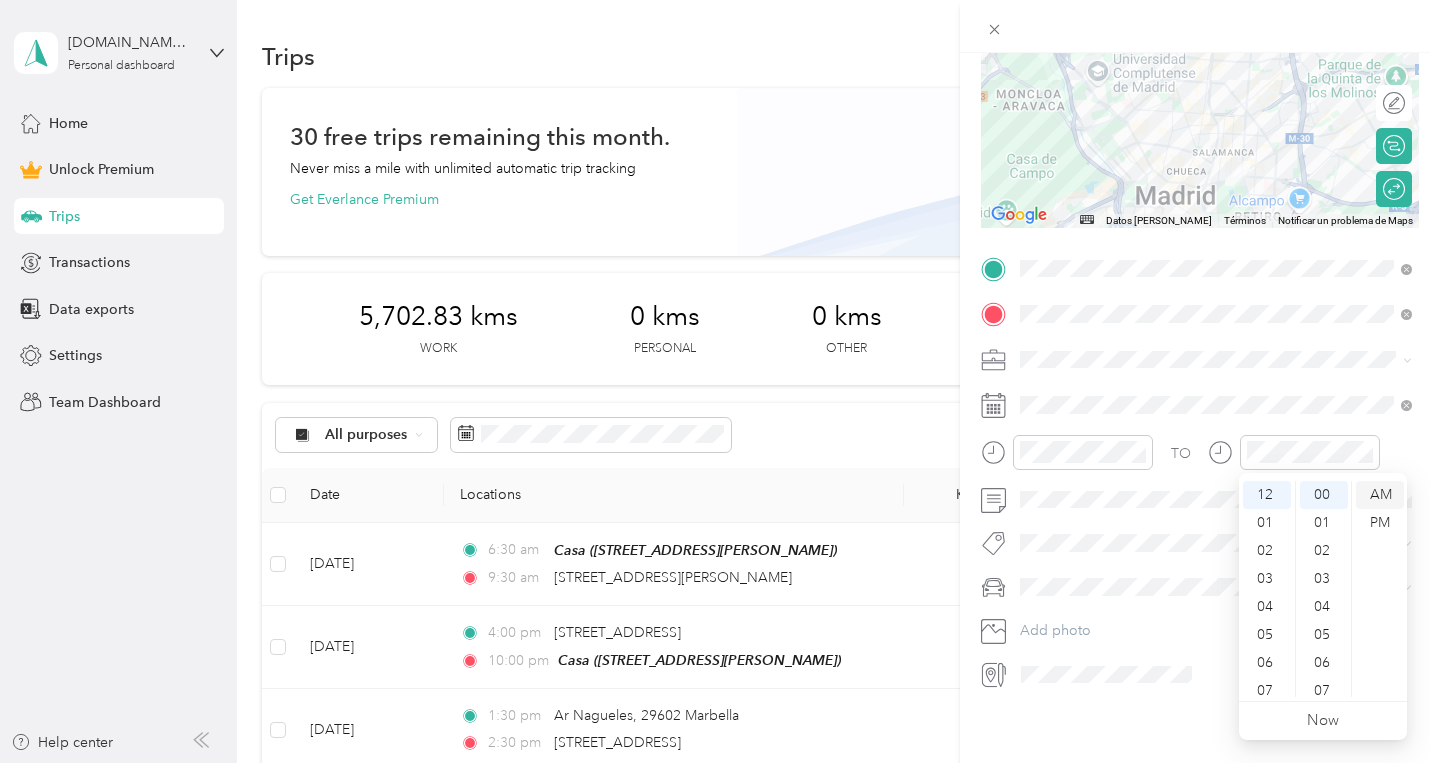 click on "AM" at bounding box center [1380, 495] 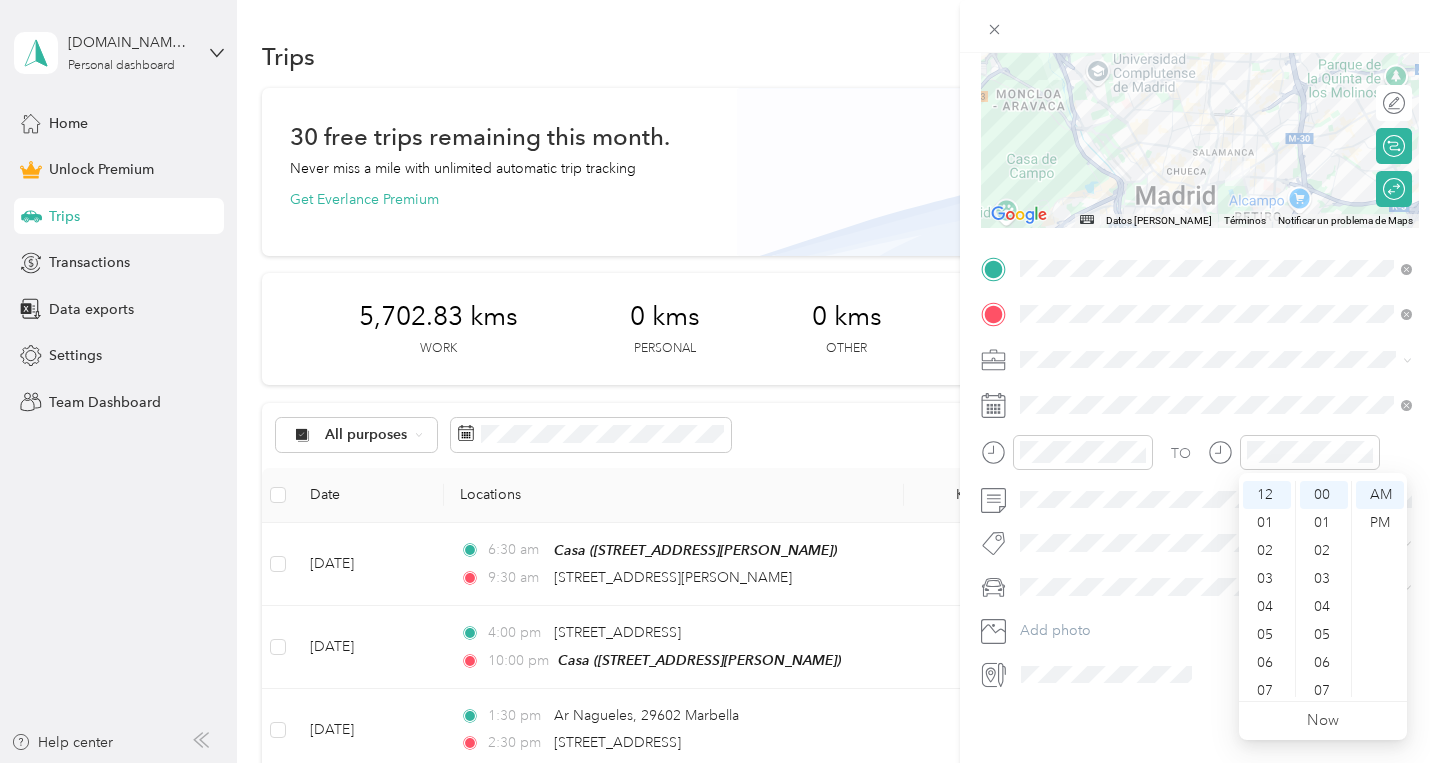 click on "TO Add photo" at bounding box center [1200, 472] 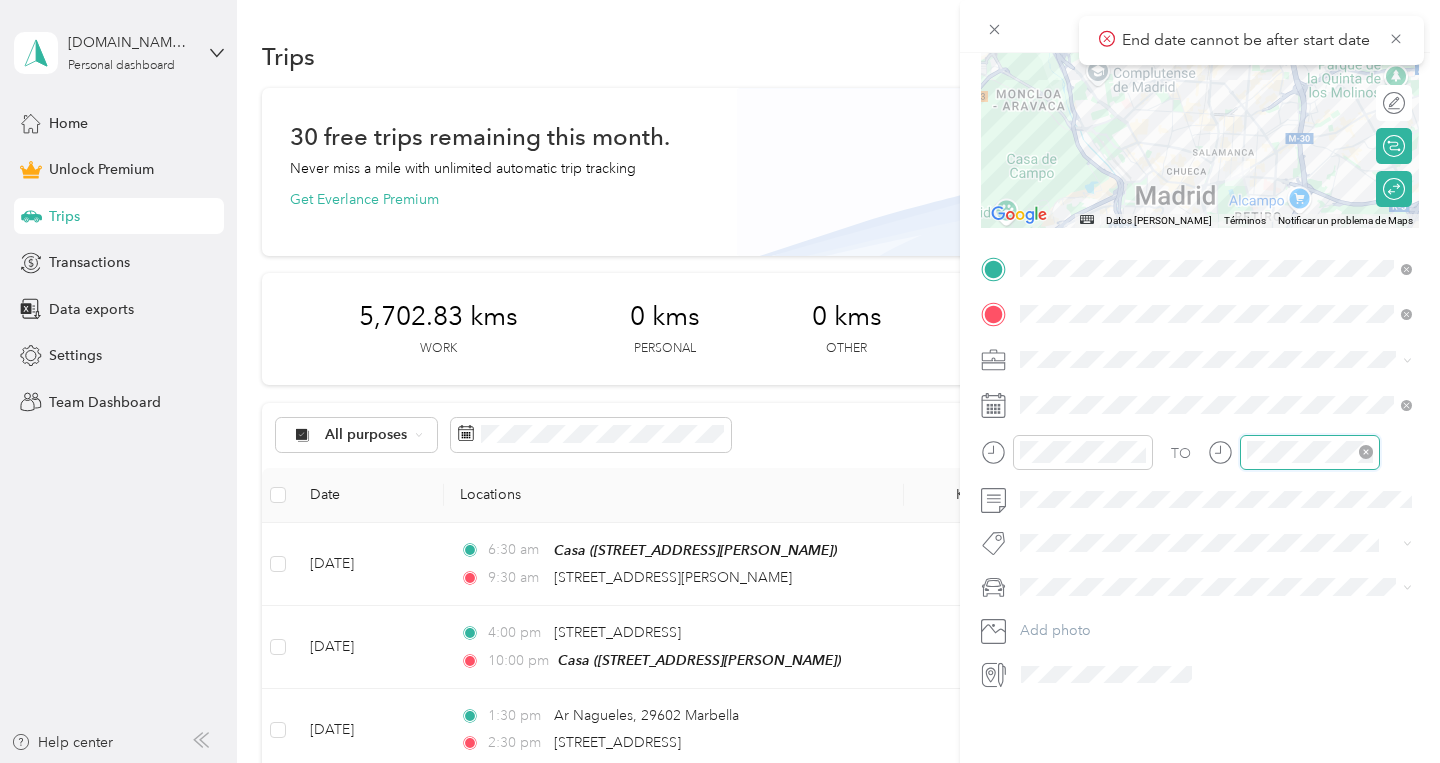 scroll, scrollTop: 120, scrollLeft: 0, axis: vertical 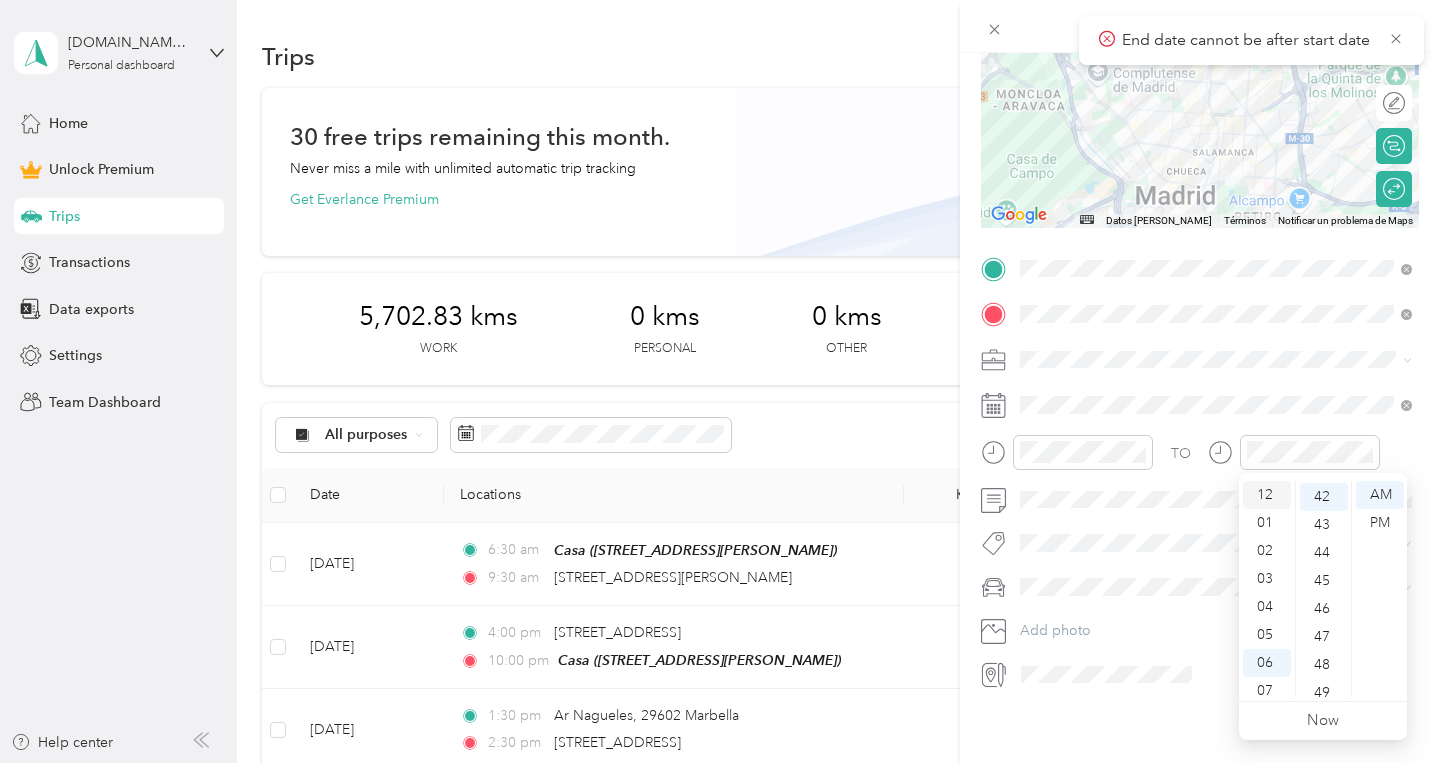 click on "12" at bounding box center (1267, 495) 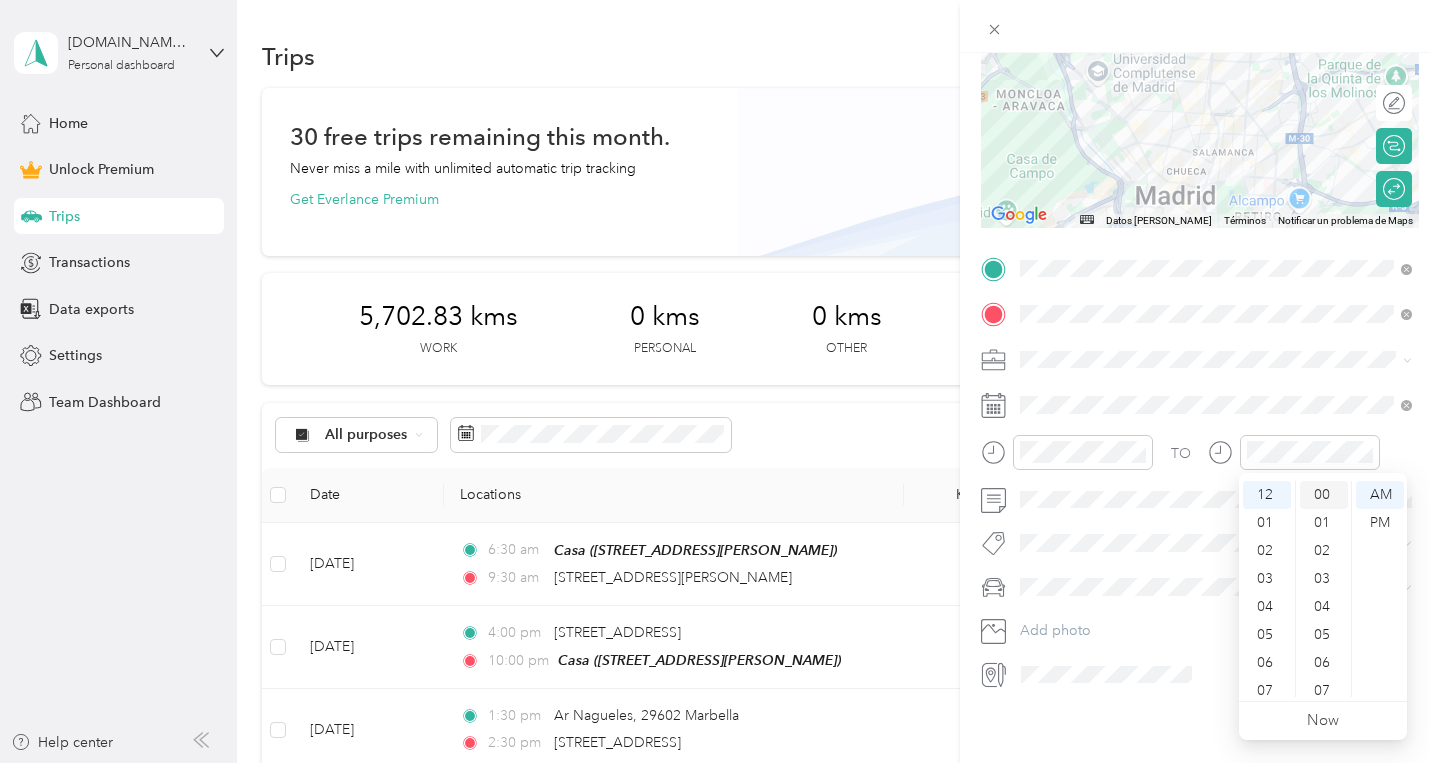 click on "00" at bounding box center [1324, 495] 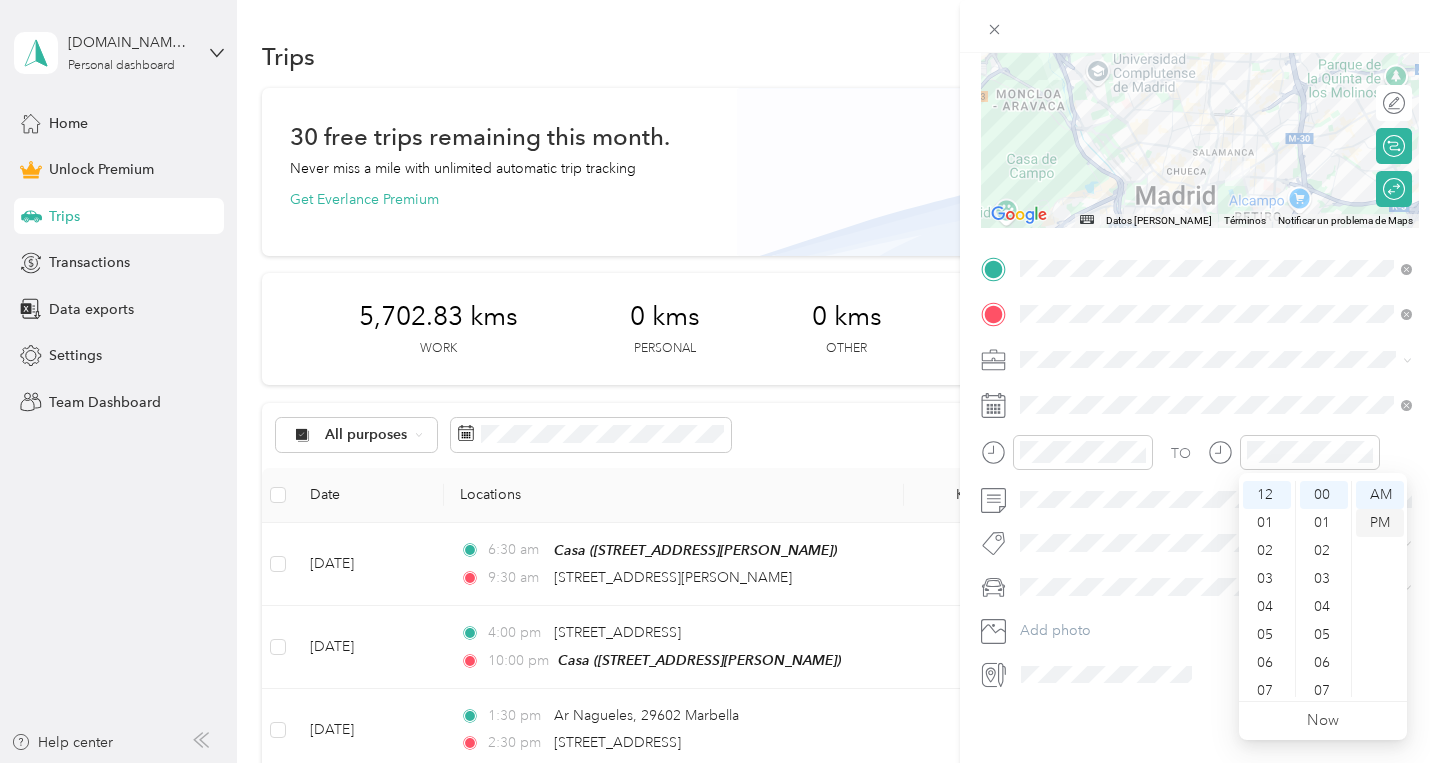click on "PM" at bounding box center (1380, 523) 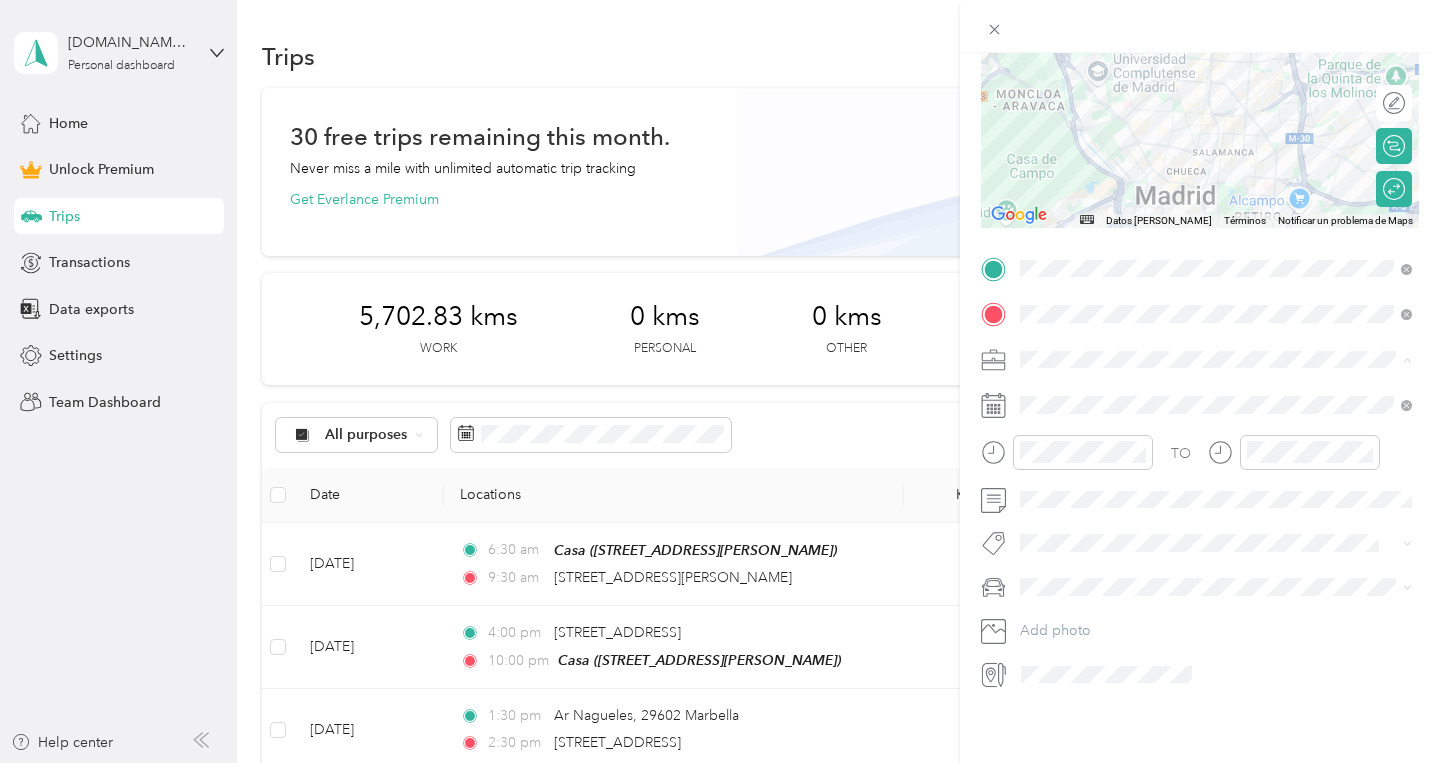 click on "Baswa" at bounding box center [1204, 463] 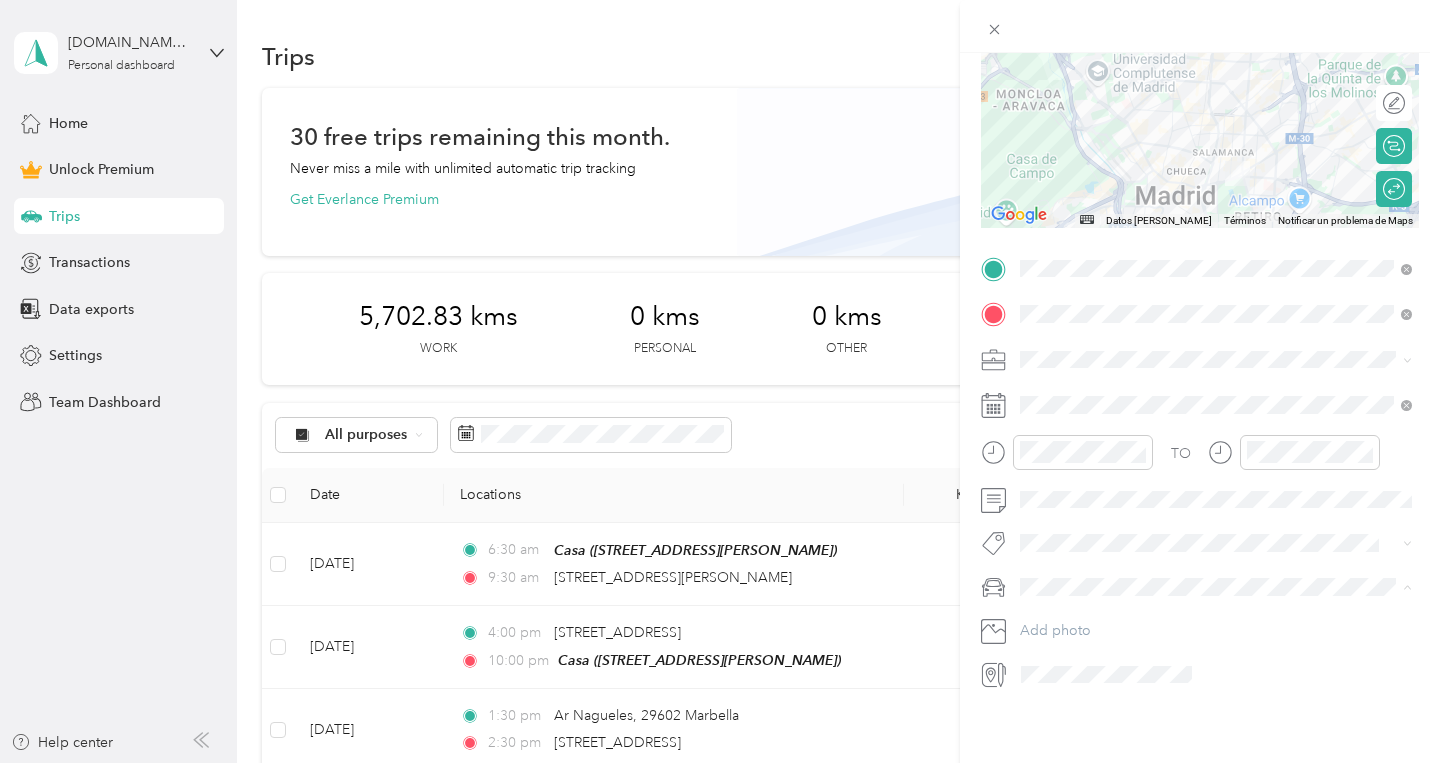 click on "MB A200D" at bounding box center [1062, 621] 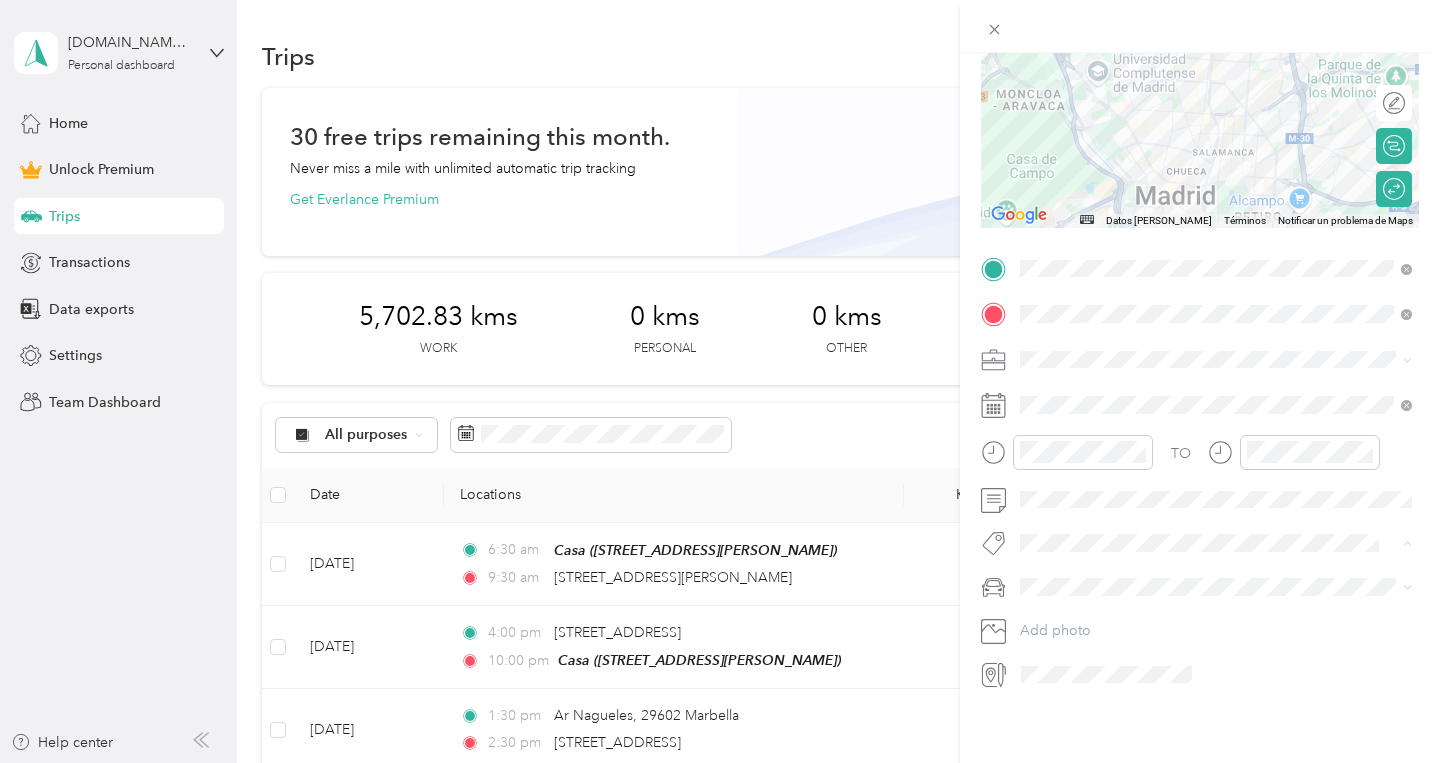 click on "Baswa" at bounding box center (1059, 577) 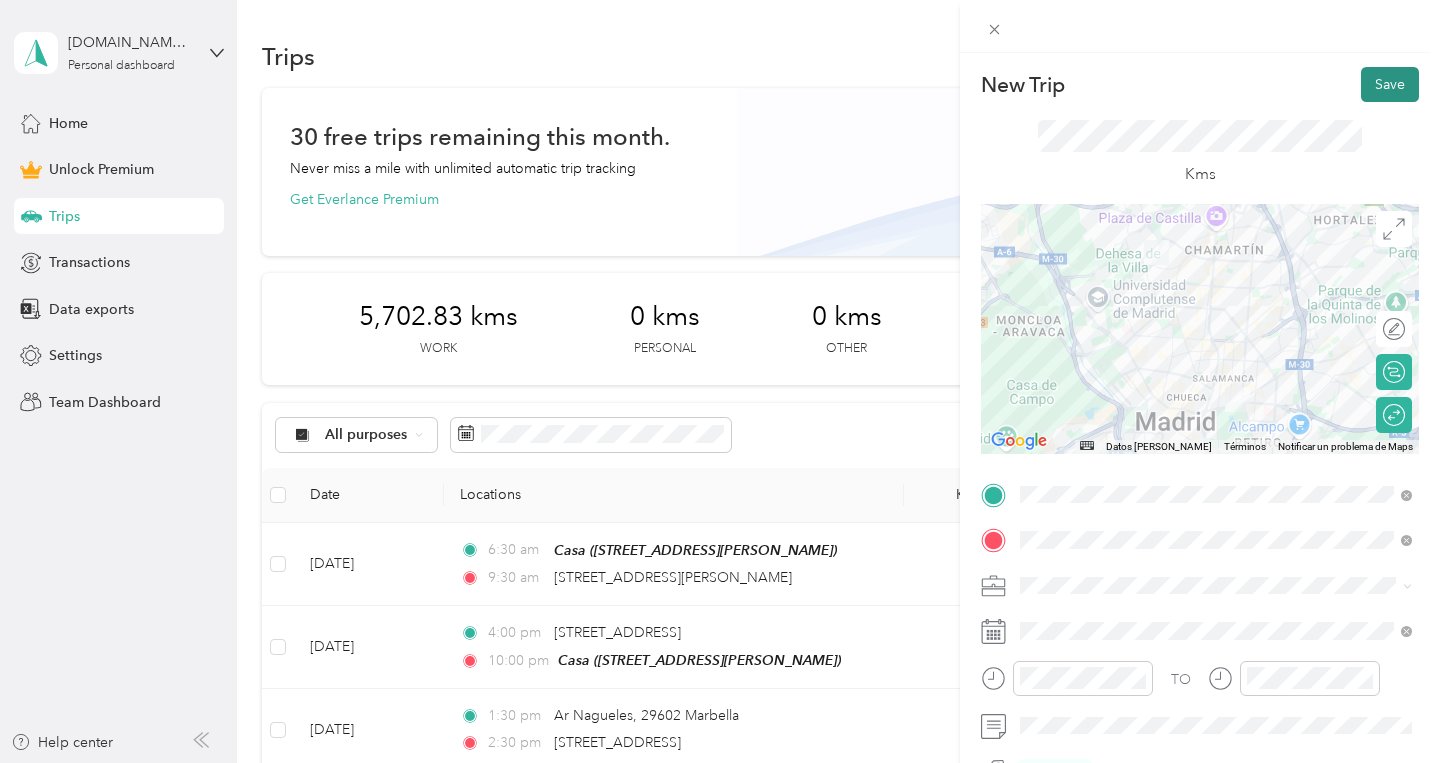 click on "Save" at bounding box center [1390, 84] 